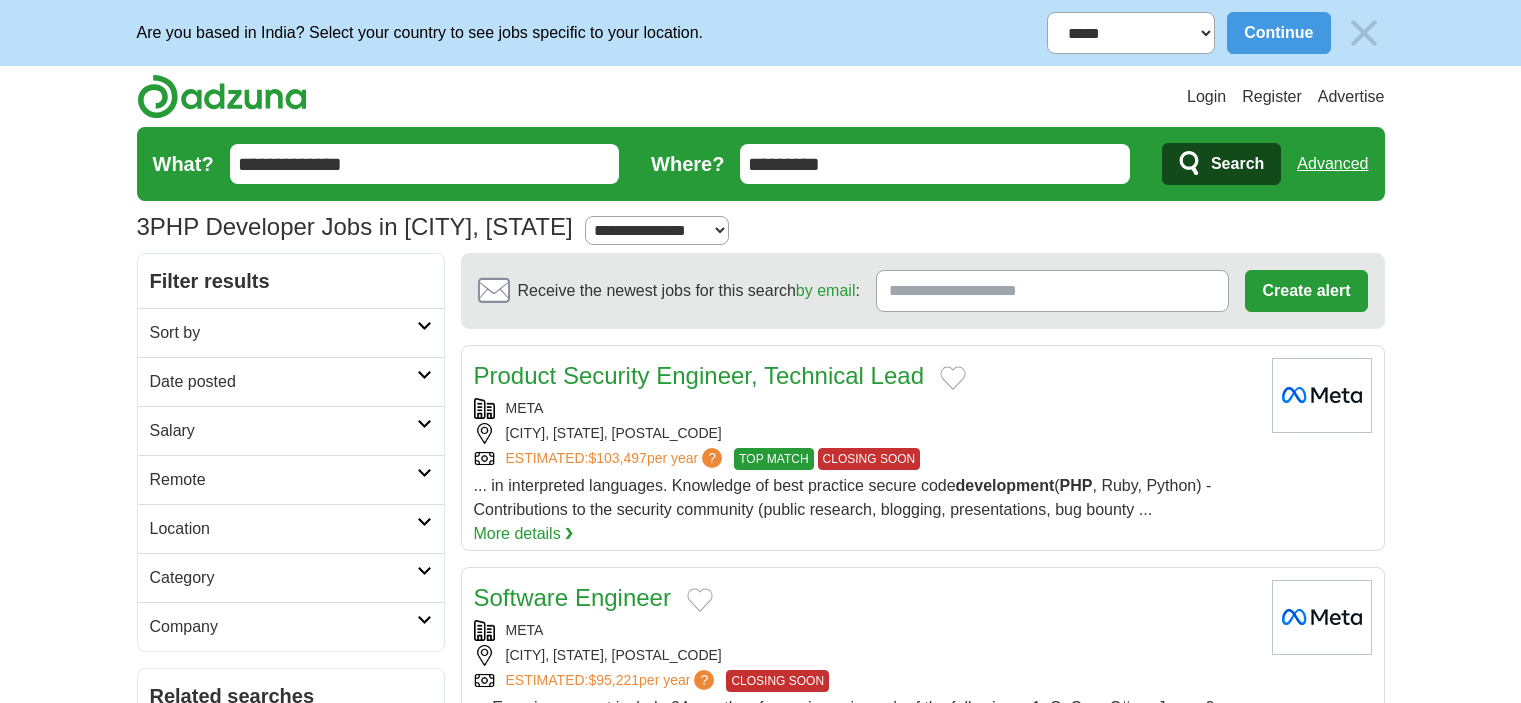 scroll, scrollTop: 0, scrollLeft: 0, axis: both 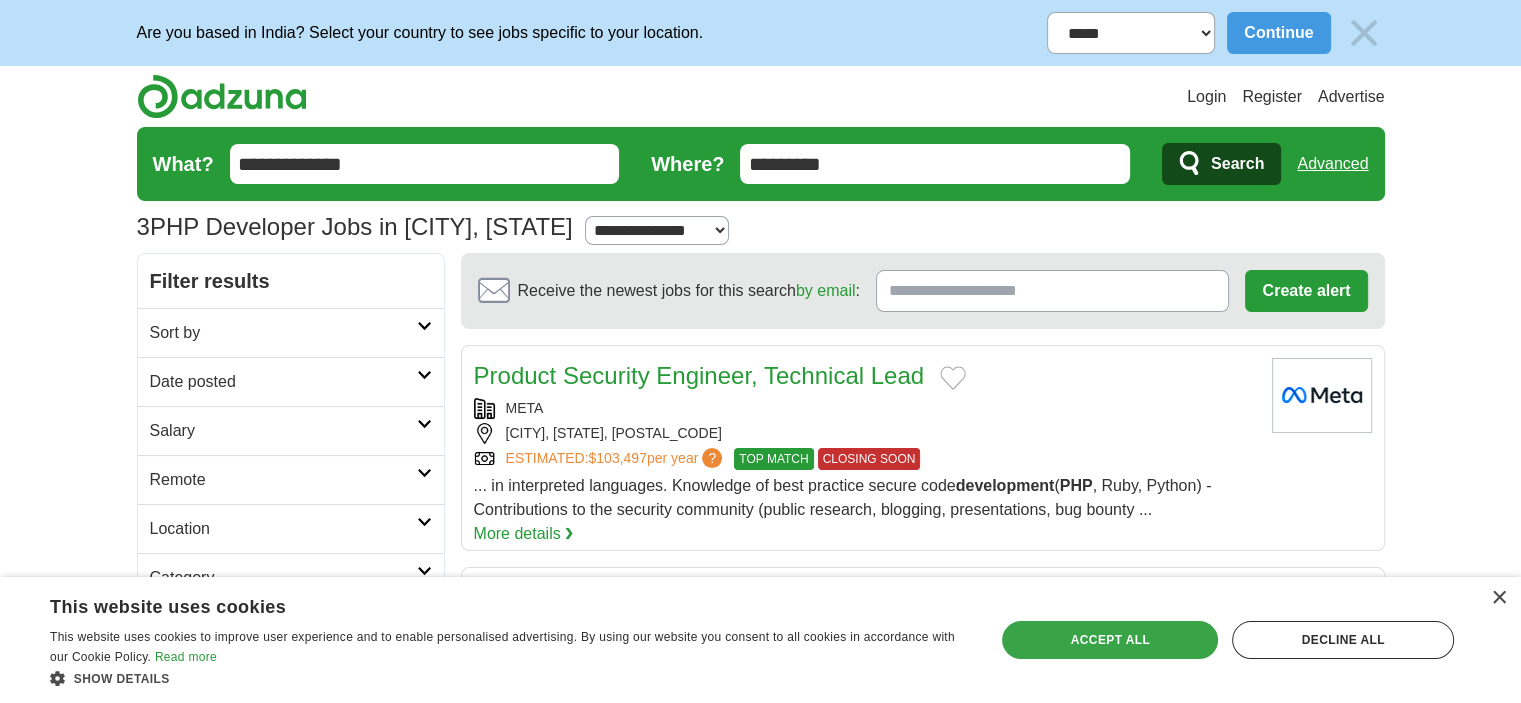 click on "Accept all" at bounding box center (1110, 640) 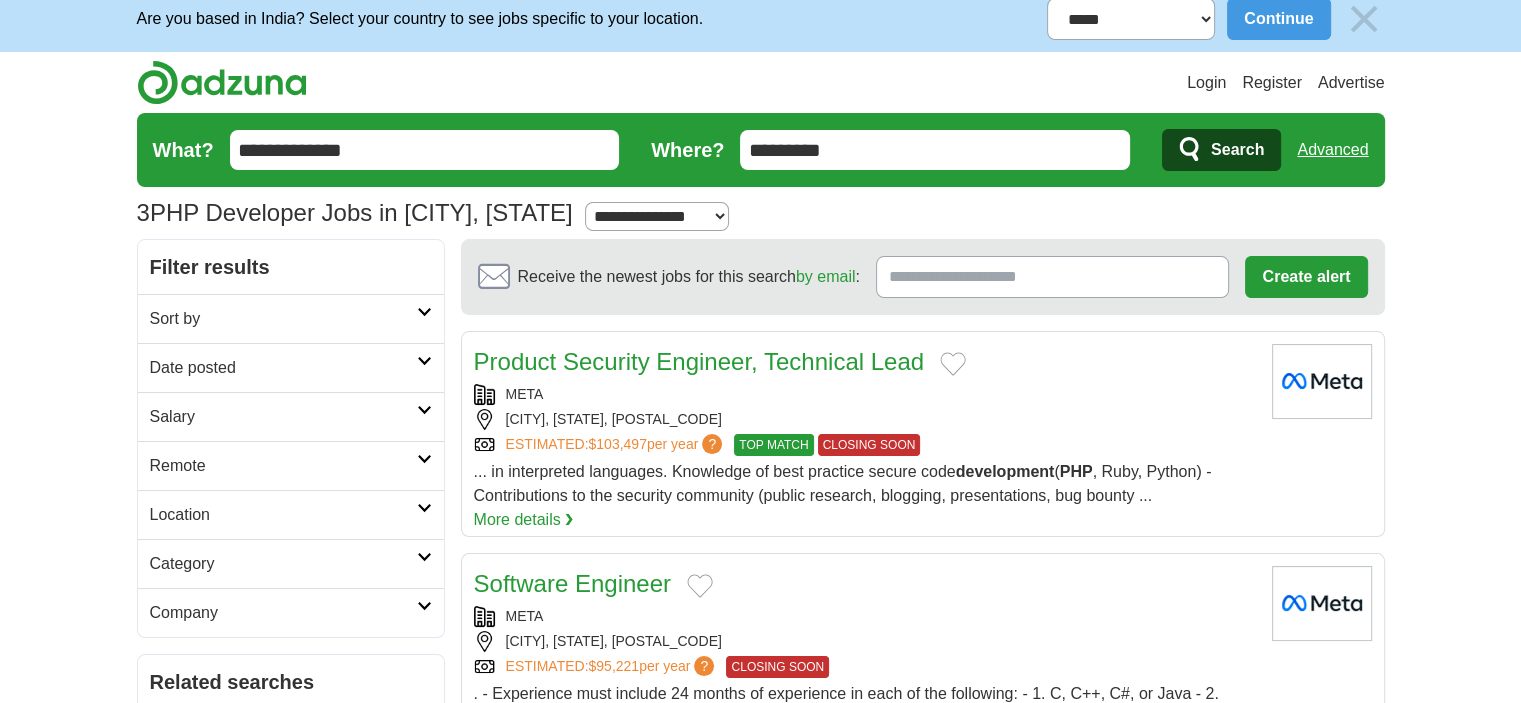 scroll, scrollTop: 0, scrollLeft: 0, axis: both 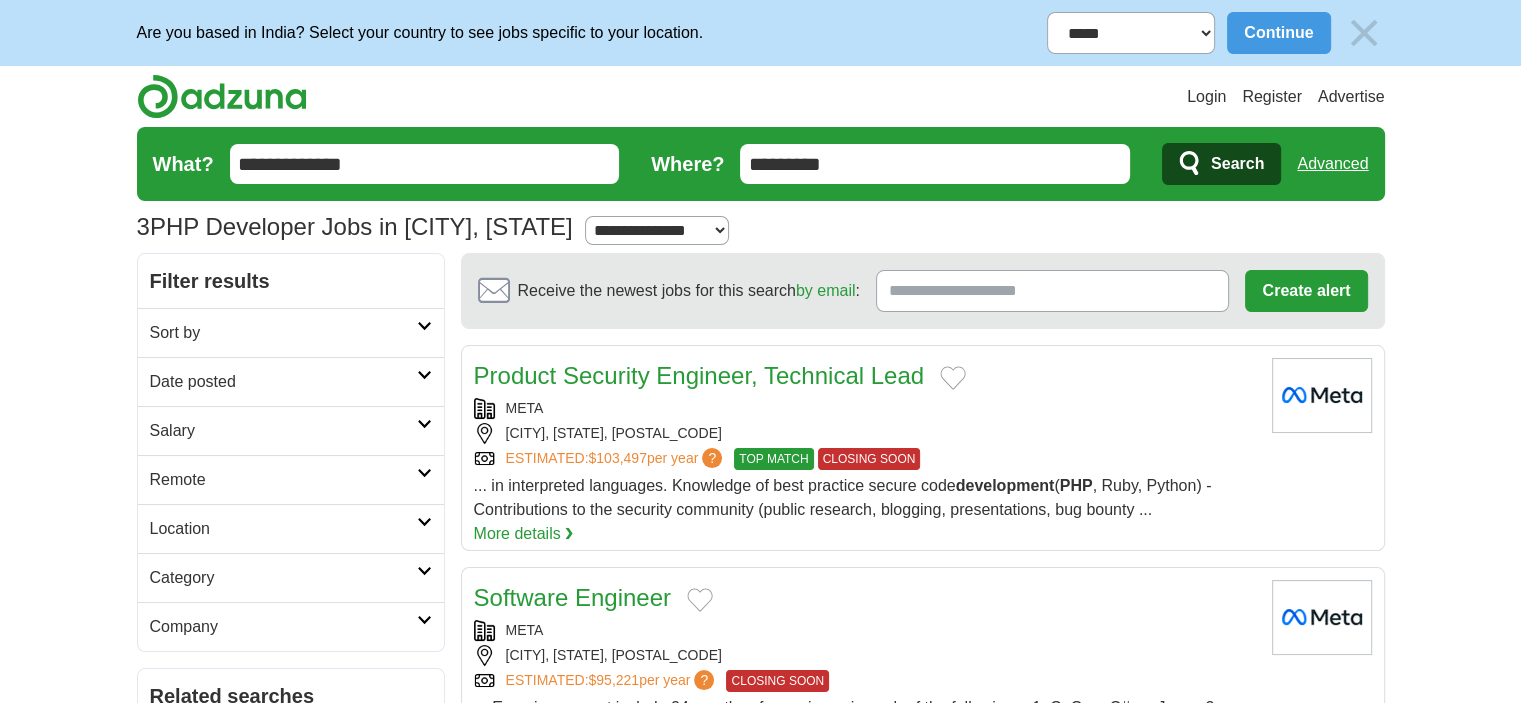 click at bounding box center [424, 473] 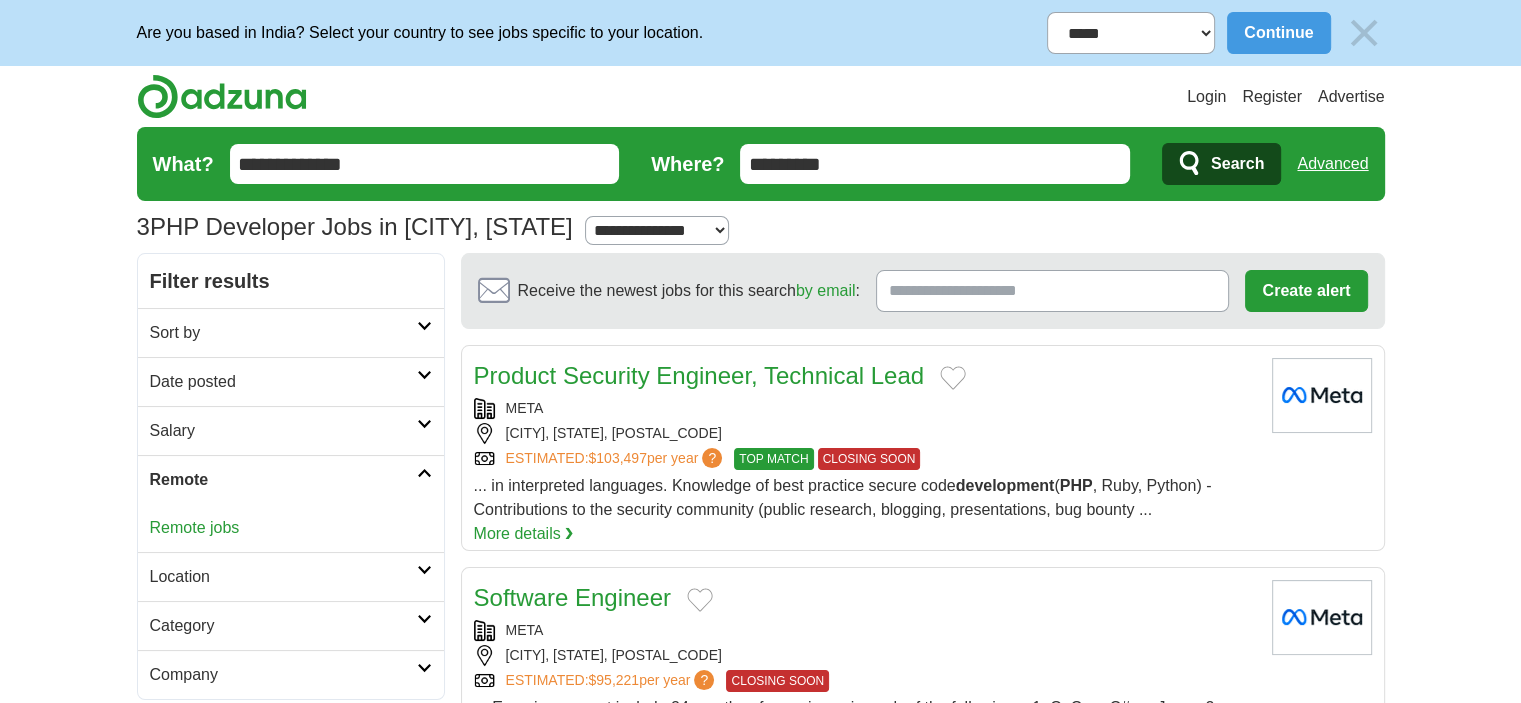 click at bounding box center (424, 473) 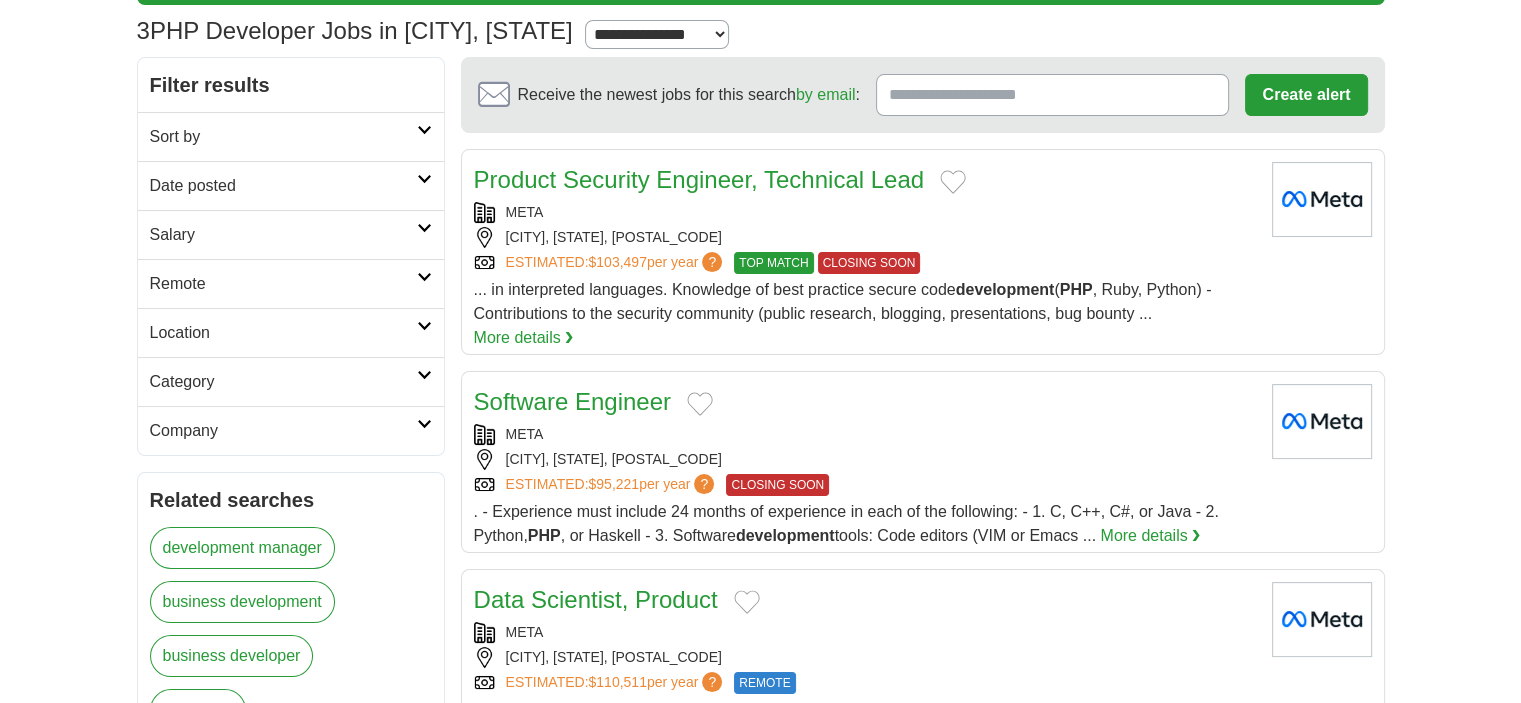 scroll, scrollTop: 0, scrollLeft: 0, axis: both 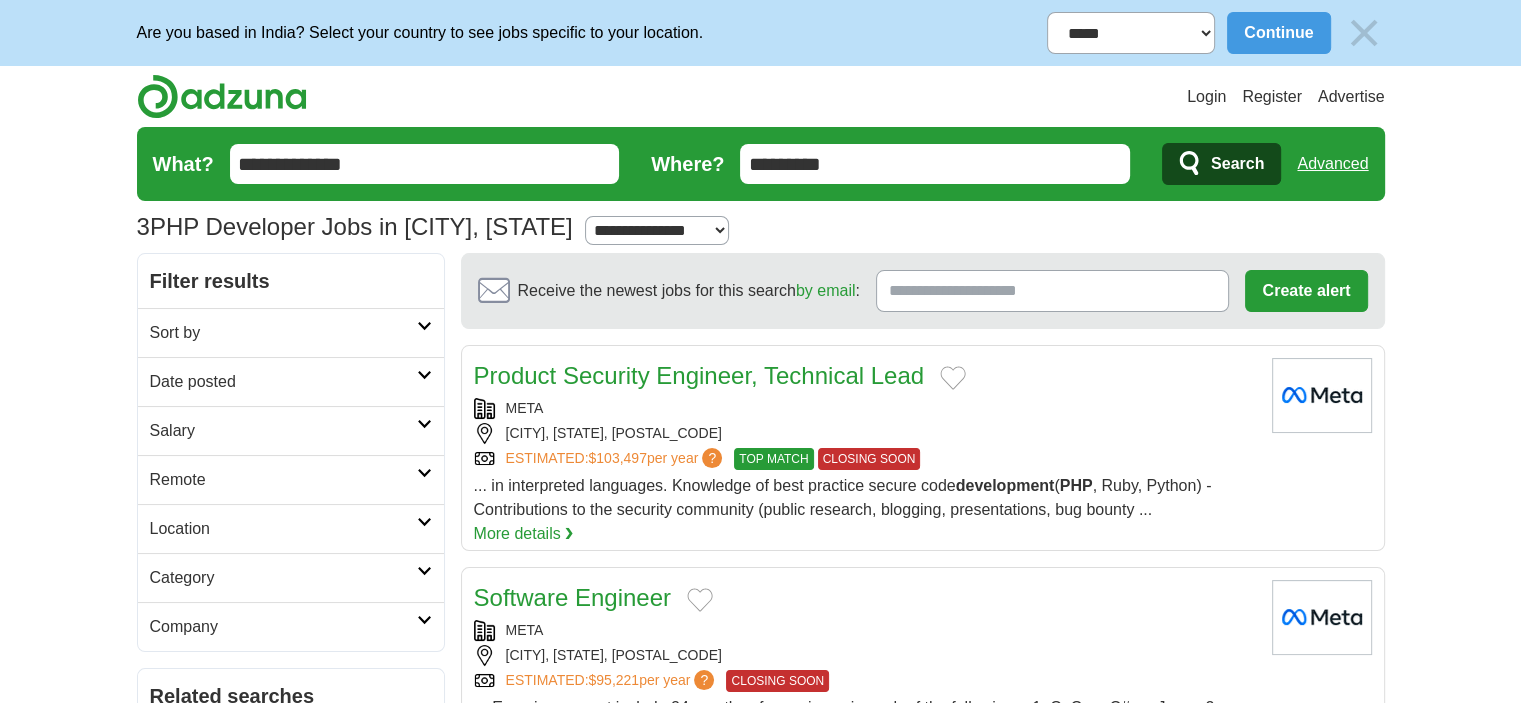 click on "**********" at bounding box center (425, 164) 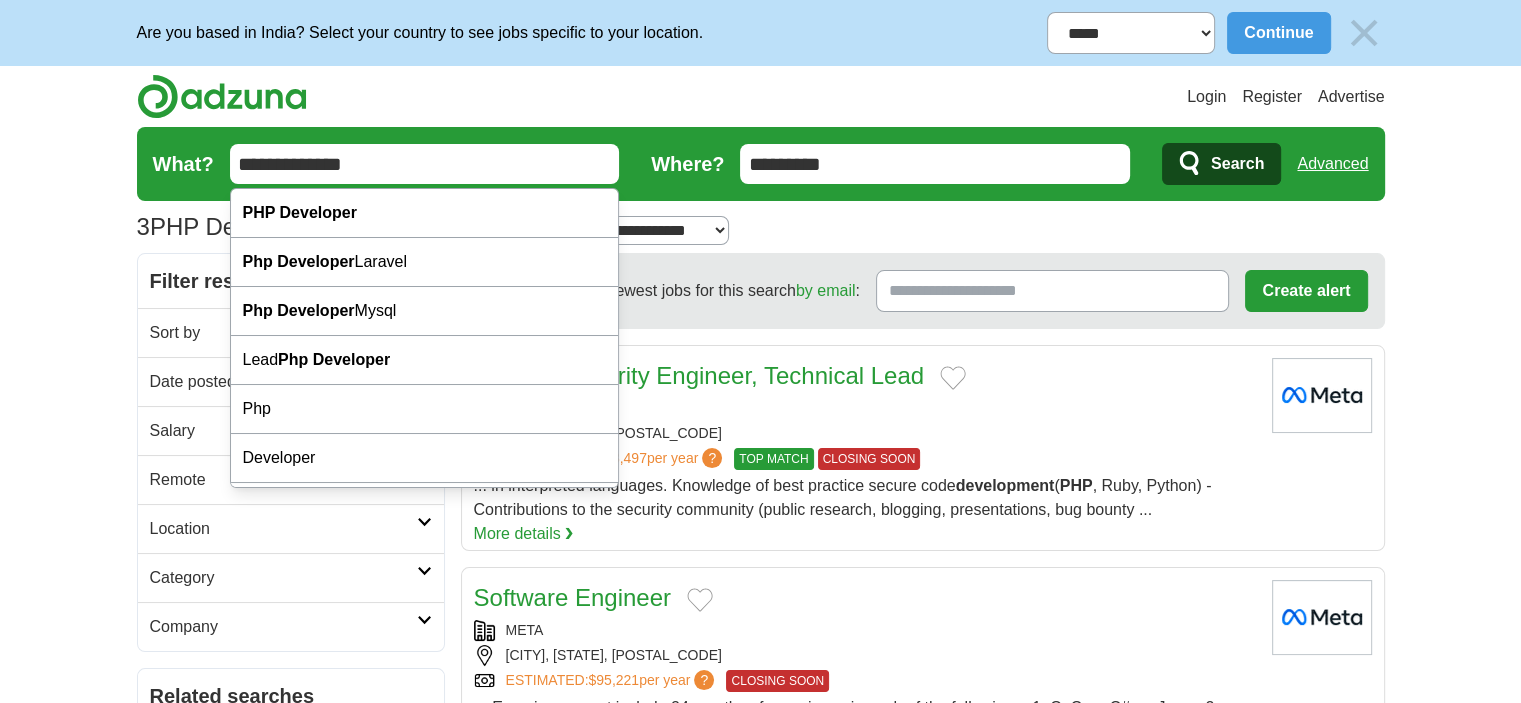 click on "**********" at bounding box center (425, 164) 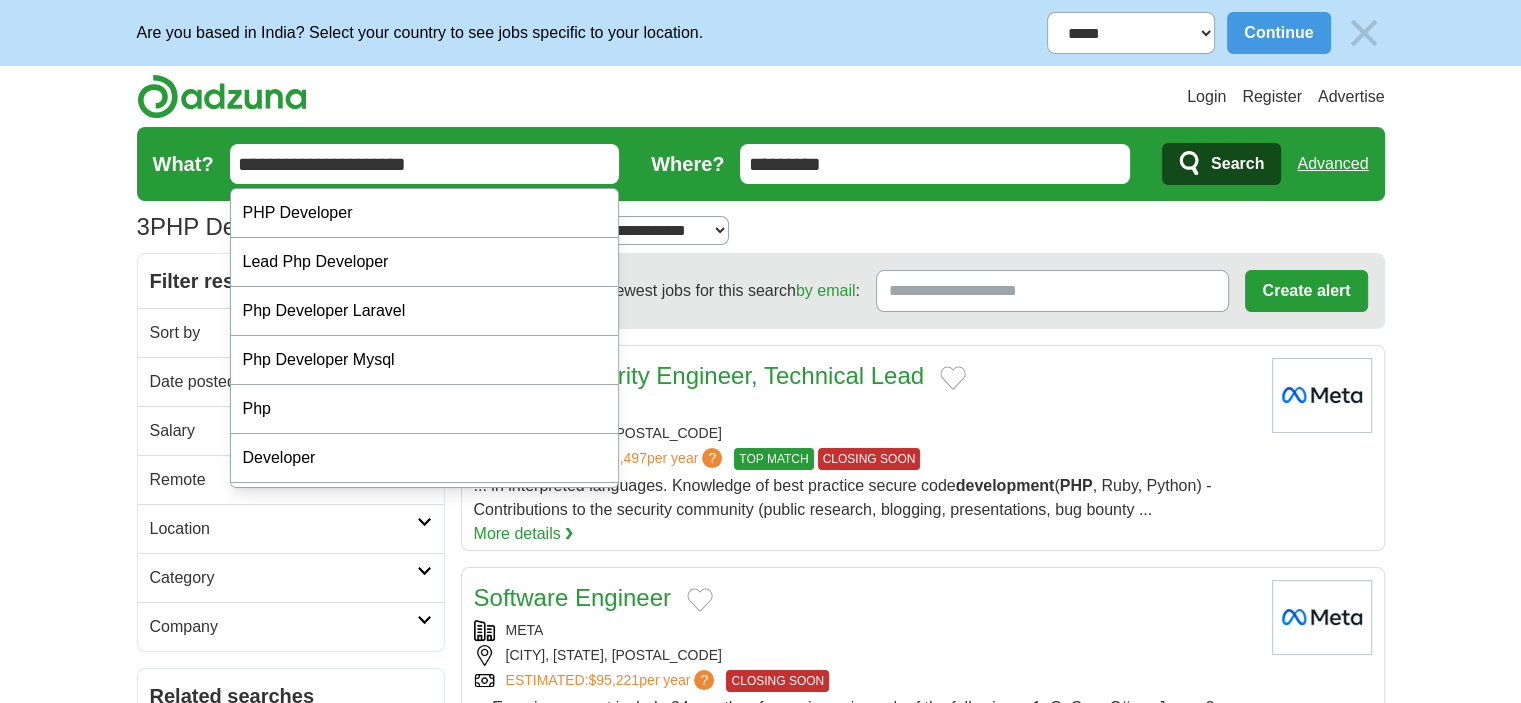 type on "**********" 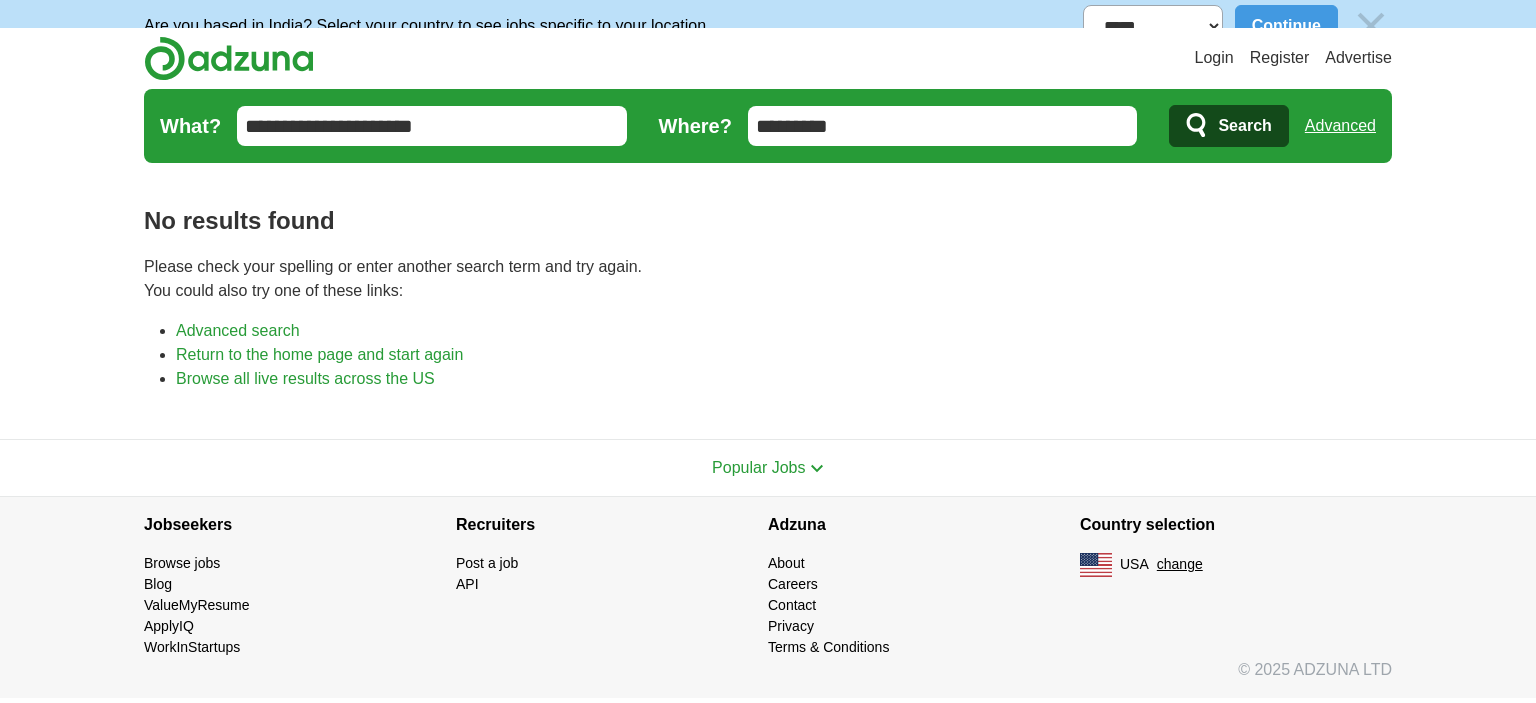 scroll, scrollTop: 0, scrollLeft: 0, axis: both 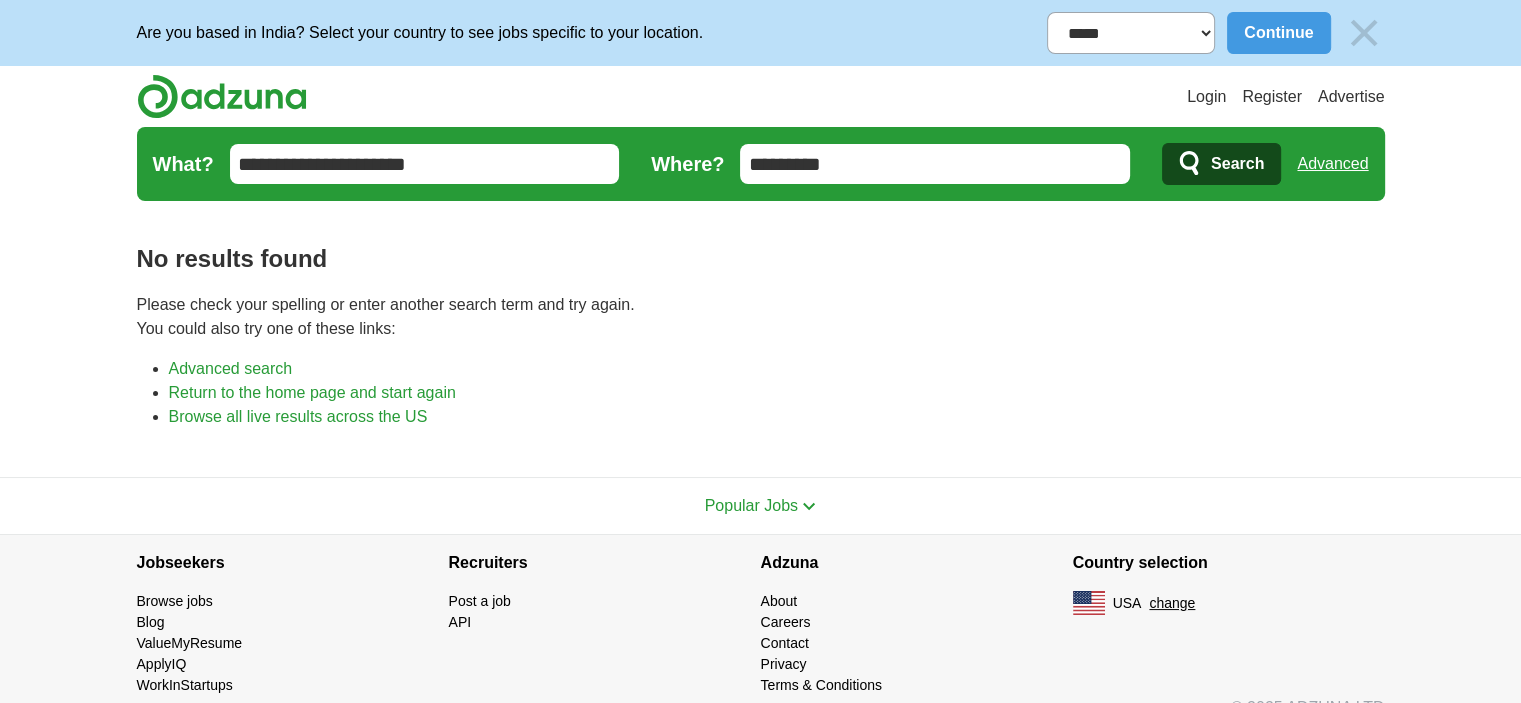 click on "*********" at bounding box center (935, 164) 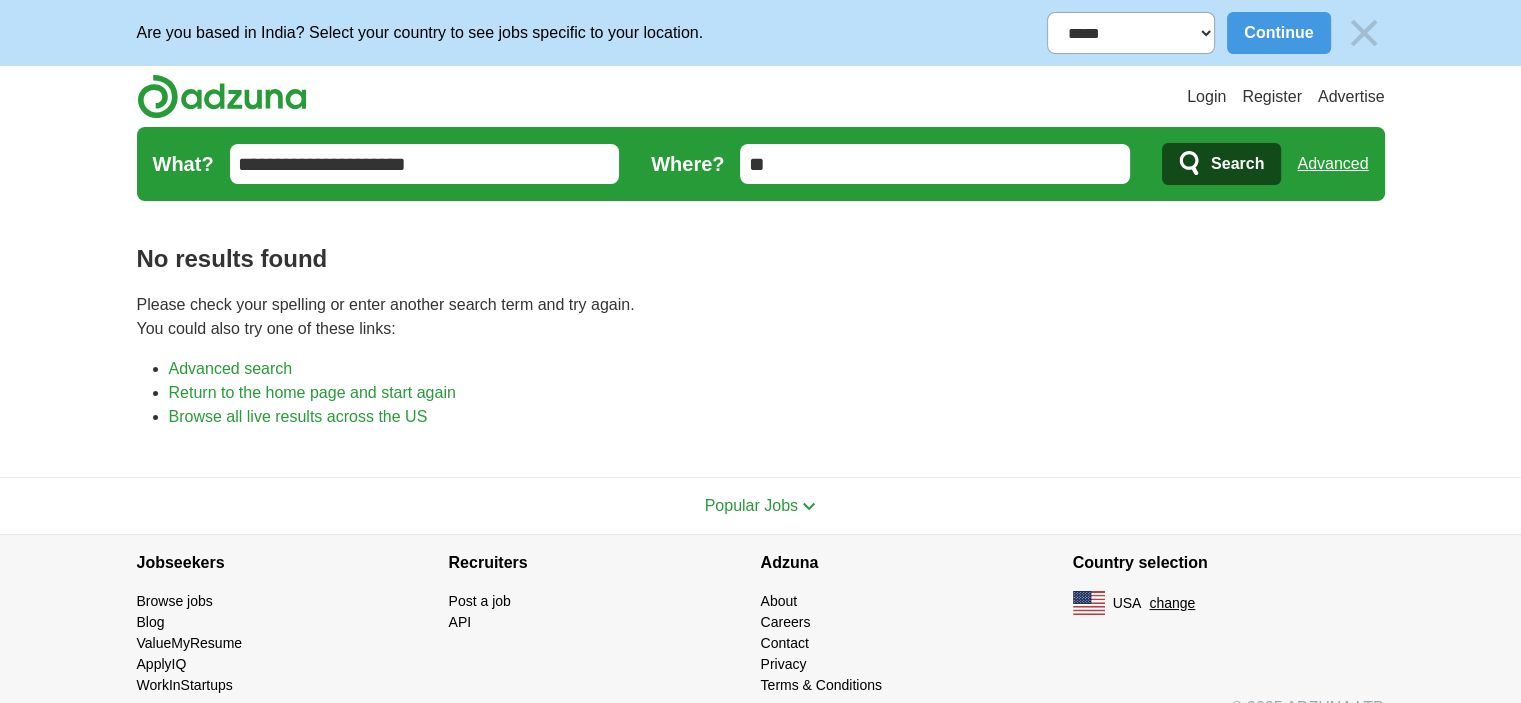 type on "*" 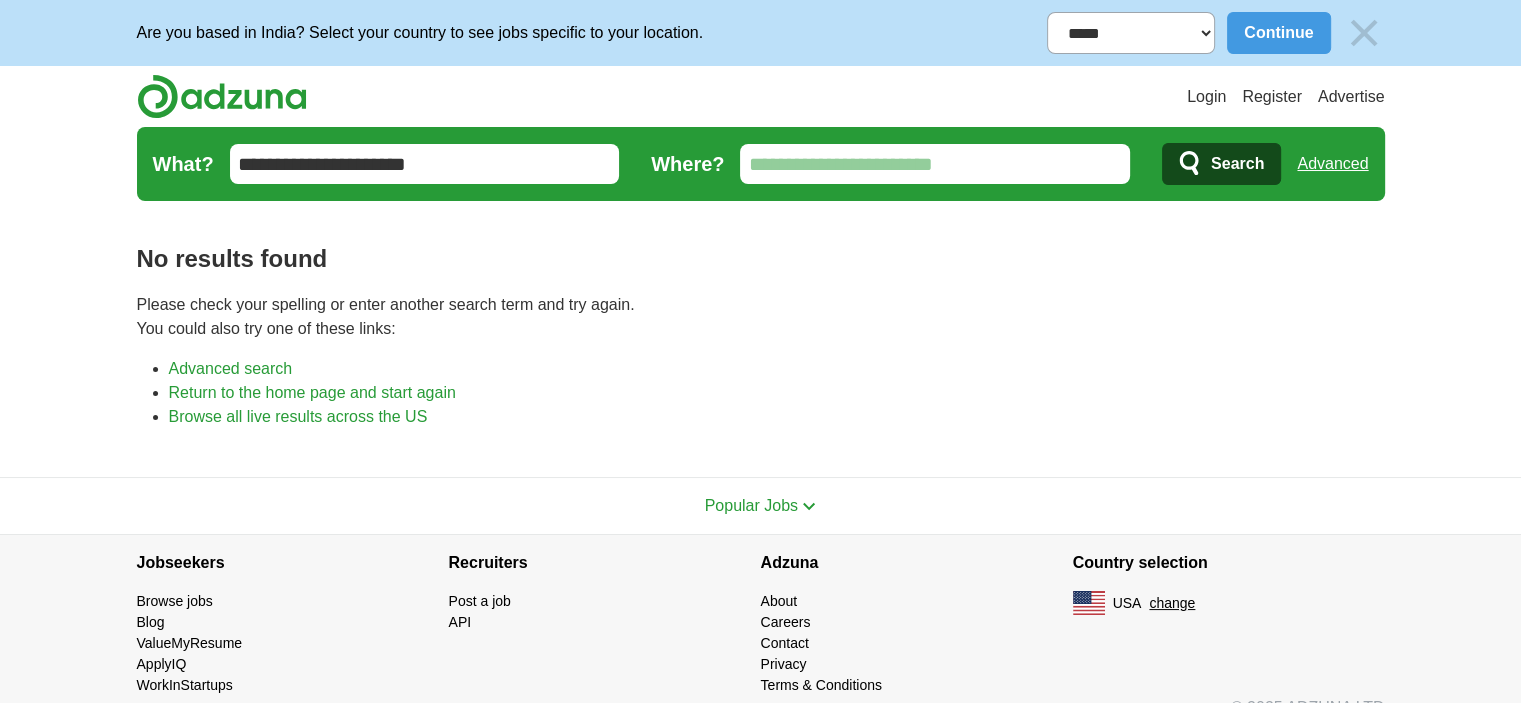 type 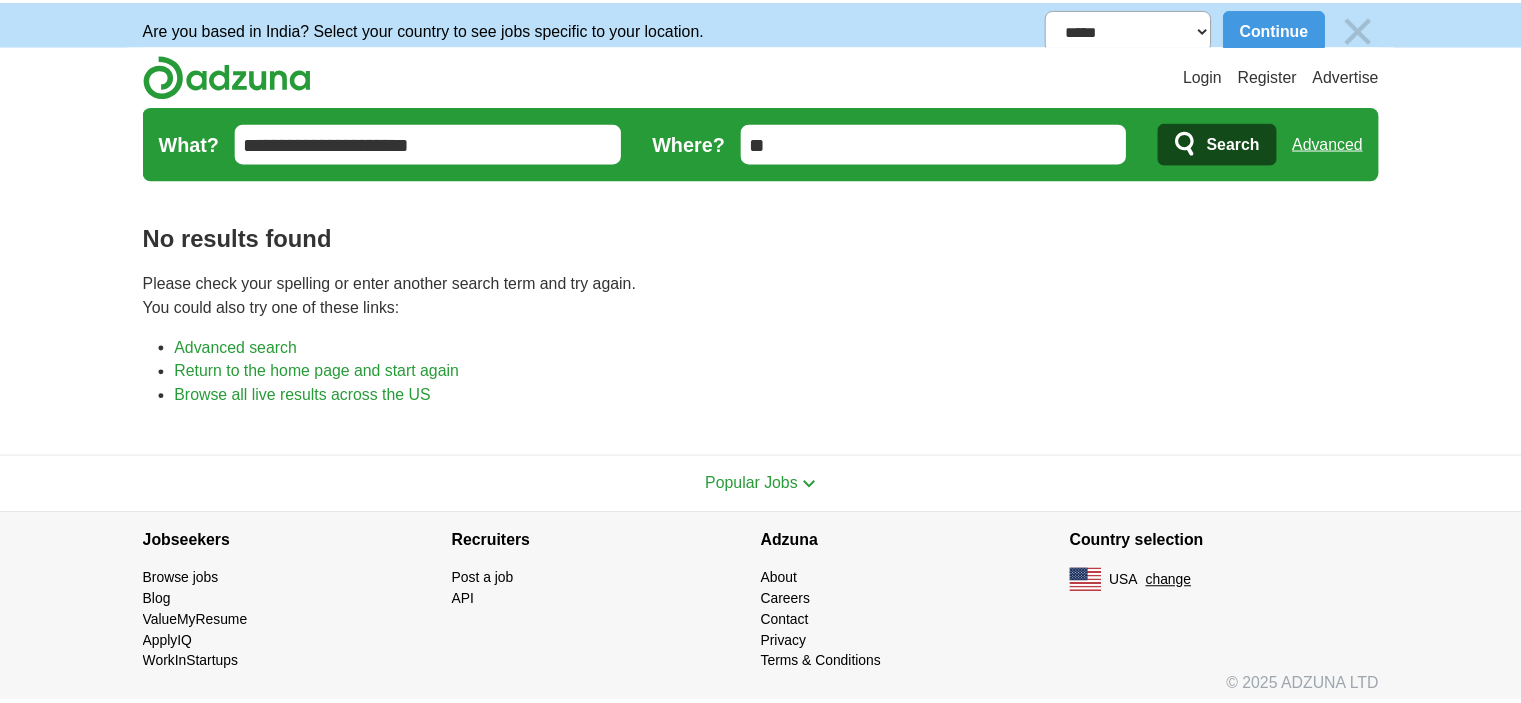 scroll, scrollTop: 0, scrollLeft: 0, axis: both 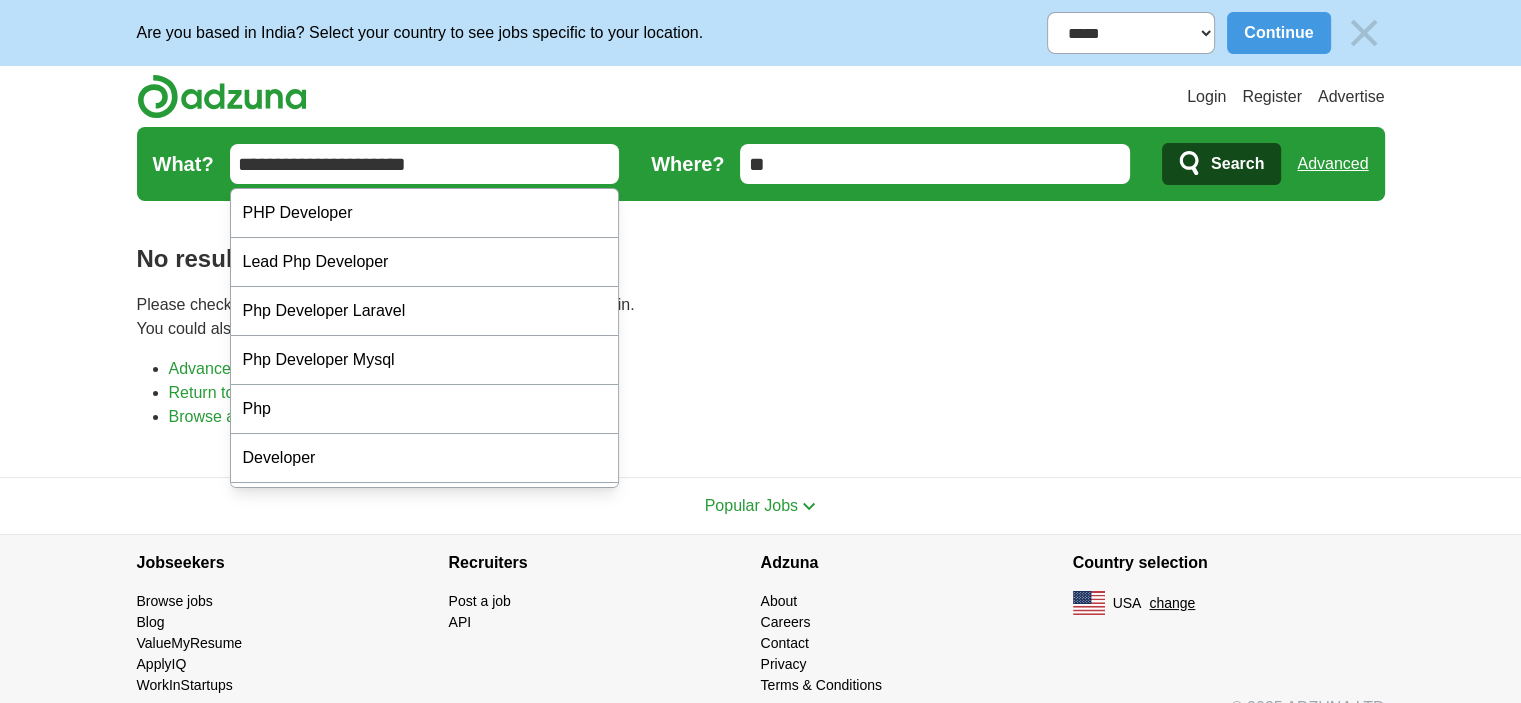 drag, startPoint x: 339, startPoint y: 162, endPoint x: 620, endPoint y: 163, distance: 281.00177 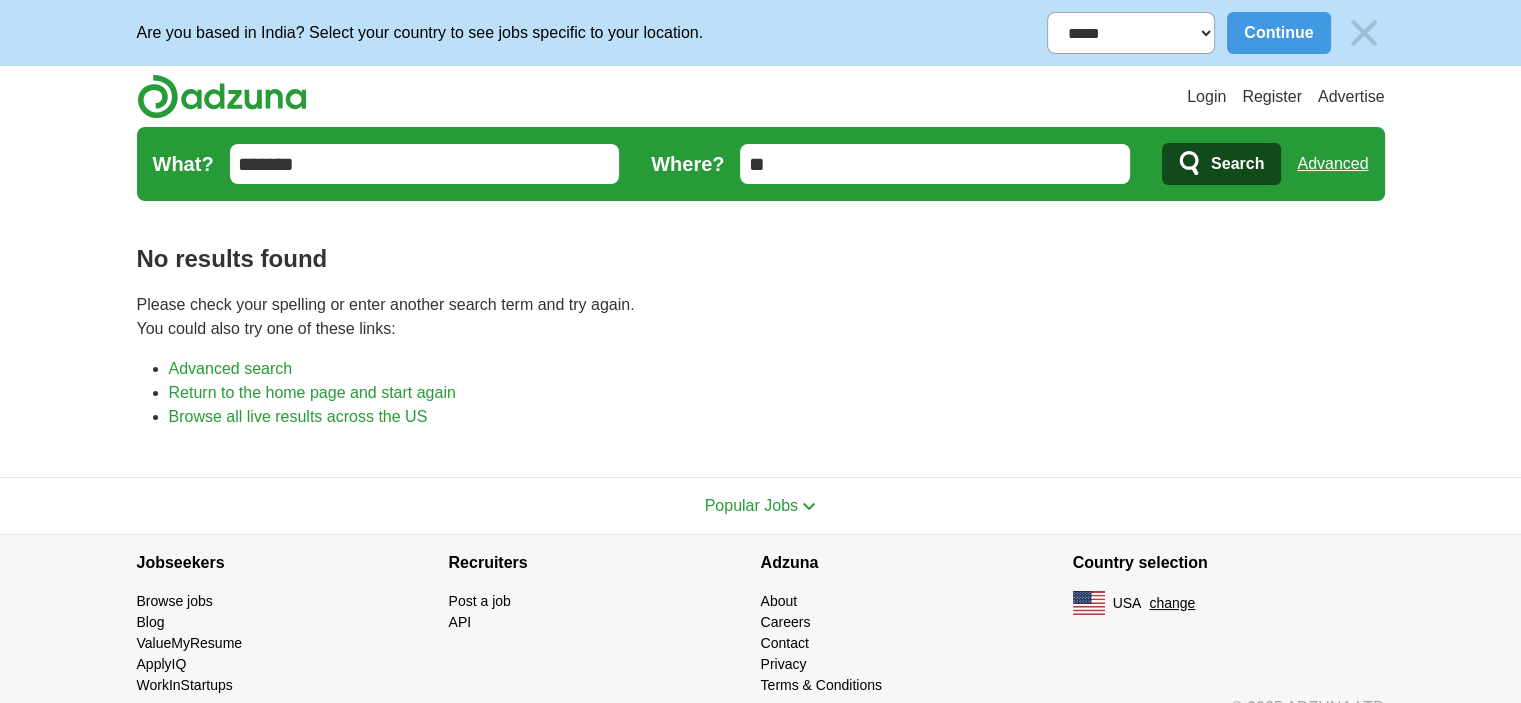 type on "*******" 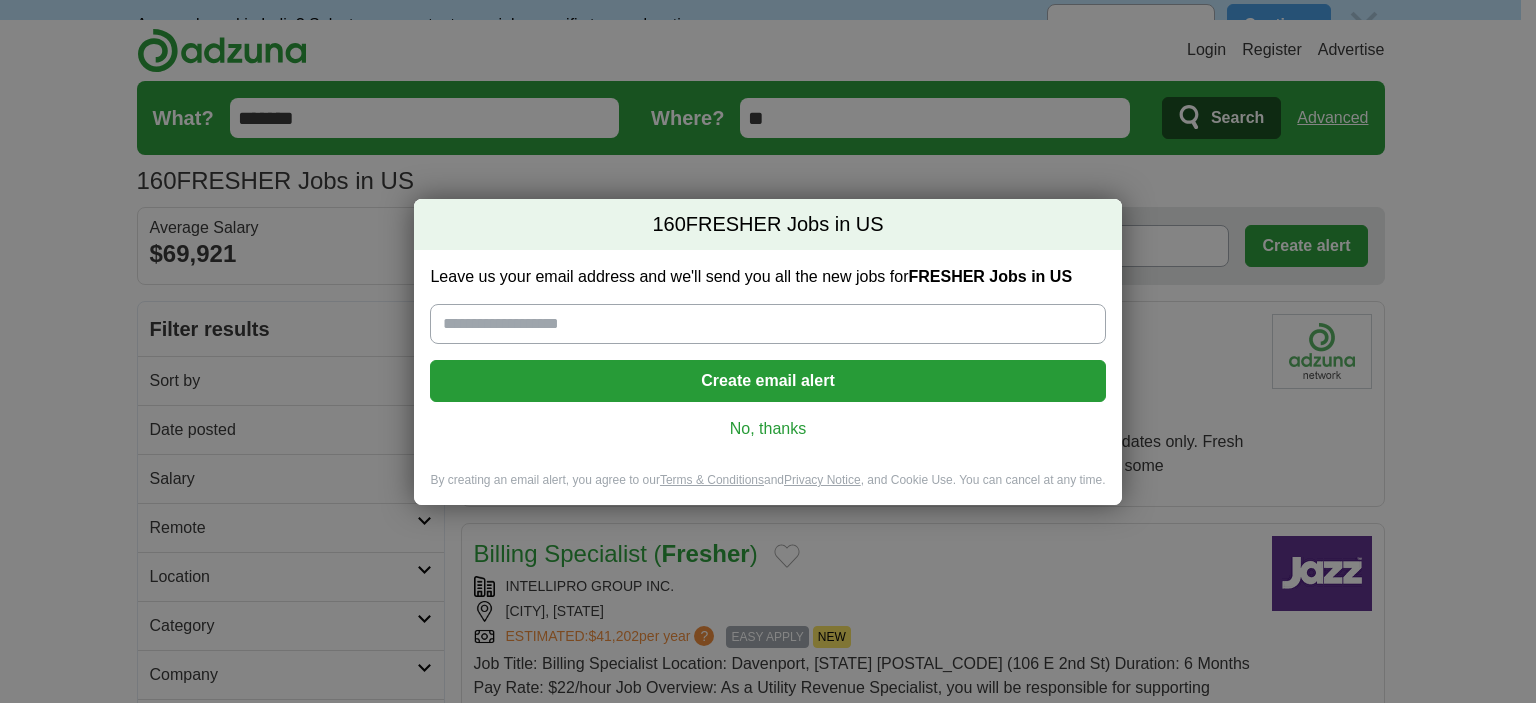 scroll, scrollTop: 0, scrollLeft: 0, axis: both 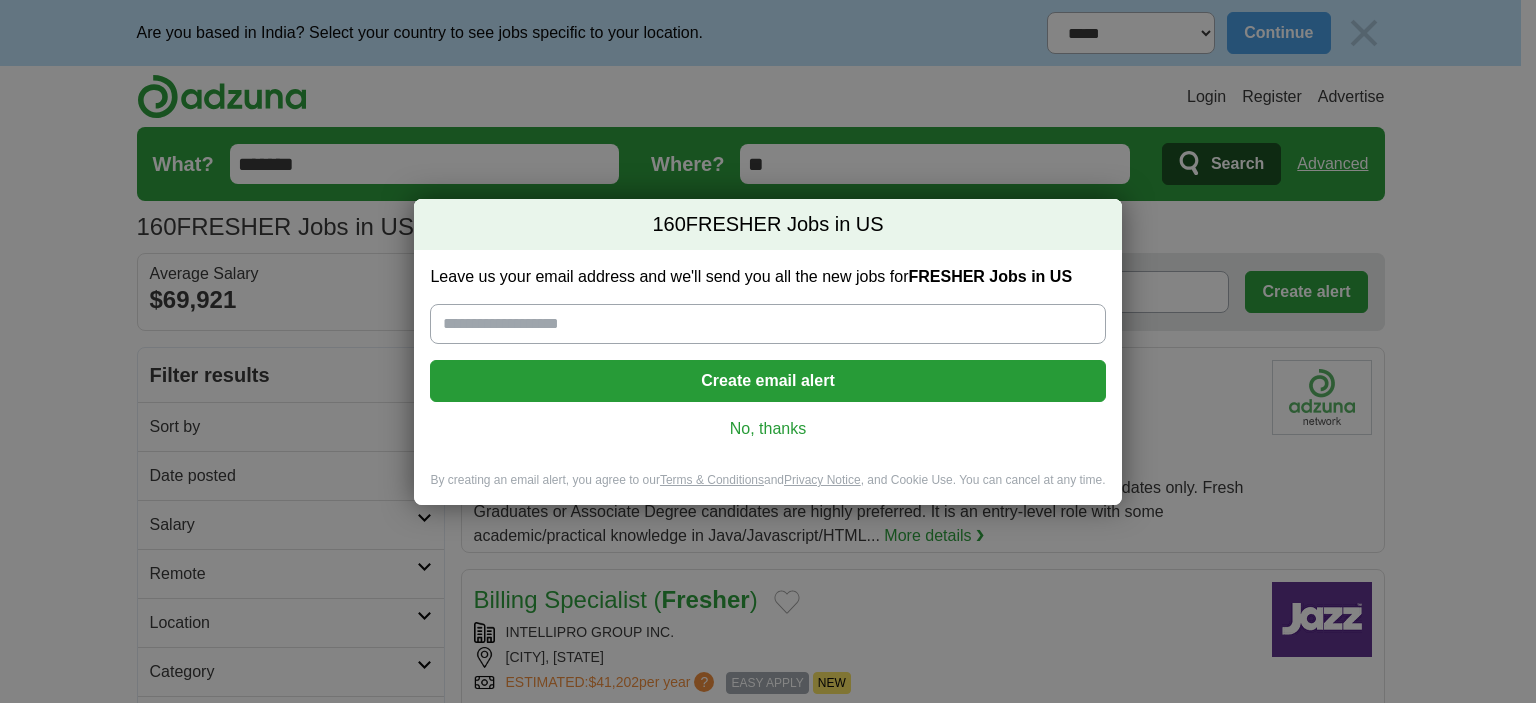 click on "No, thanks" at bounding box center [767, 429] 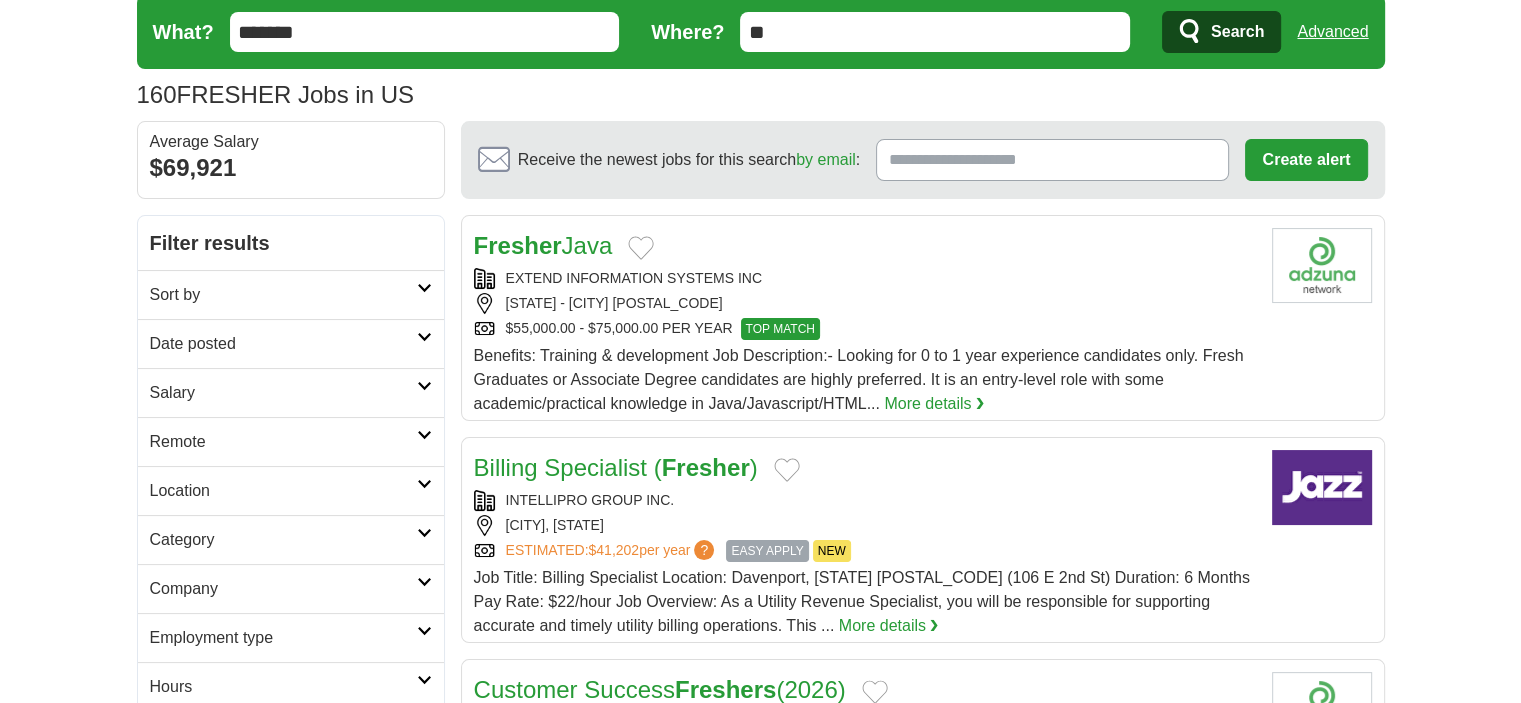 scroll, scrollTop: 0, scrollLeft: 0, axis: both 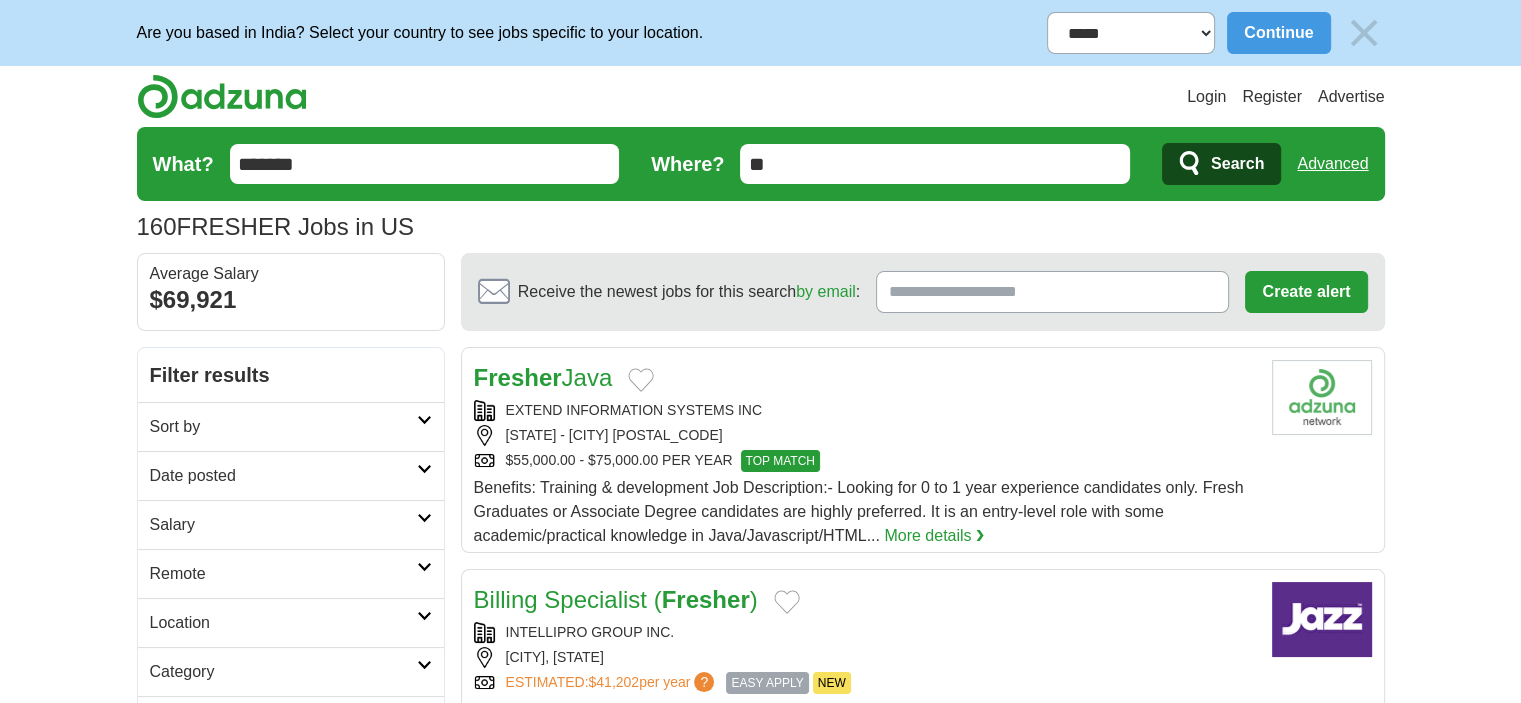 click on "*******" at bounding box center [425, 164] 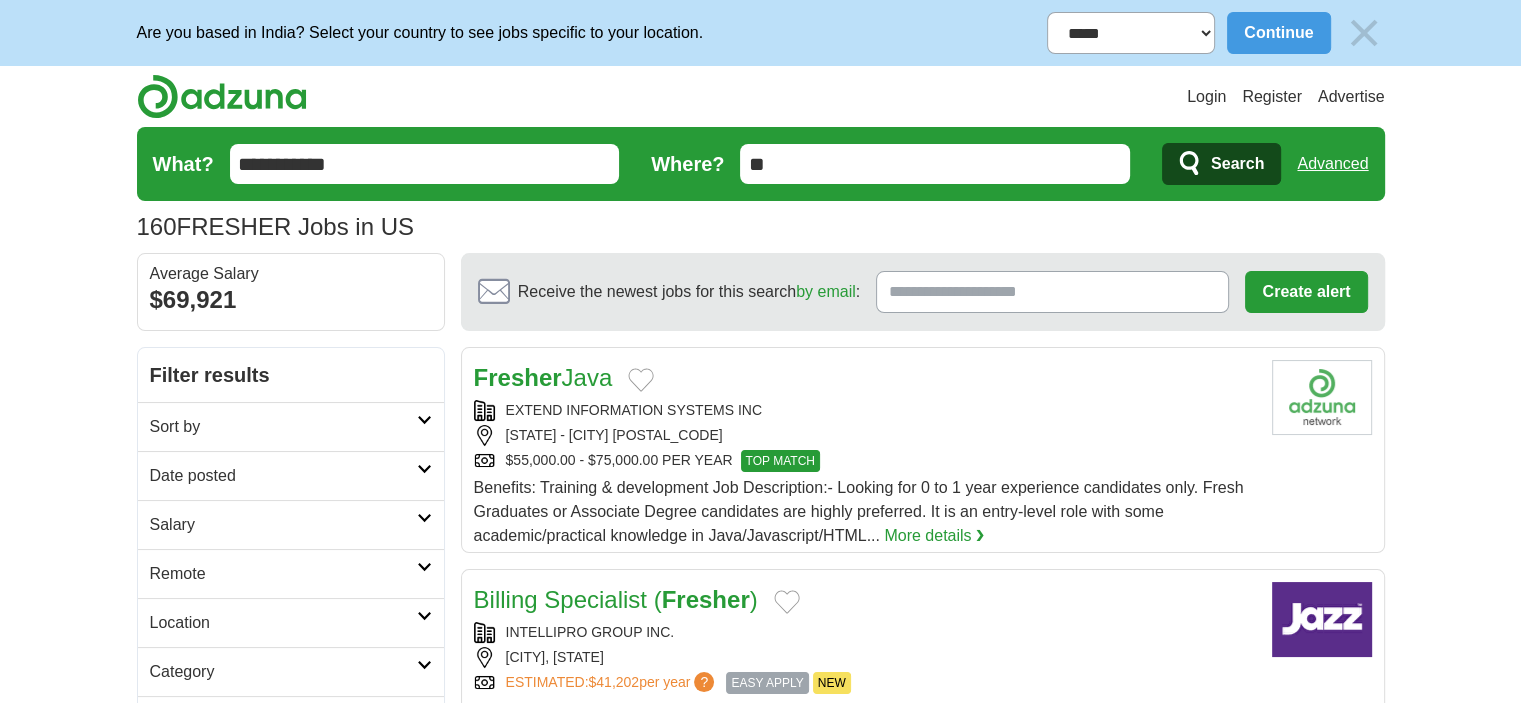 type on "**********" 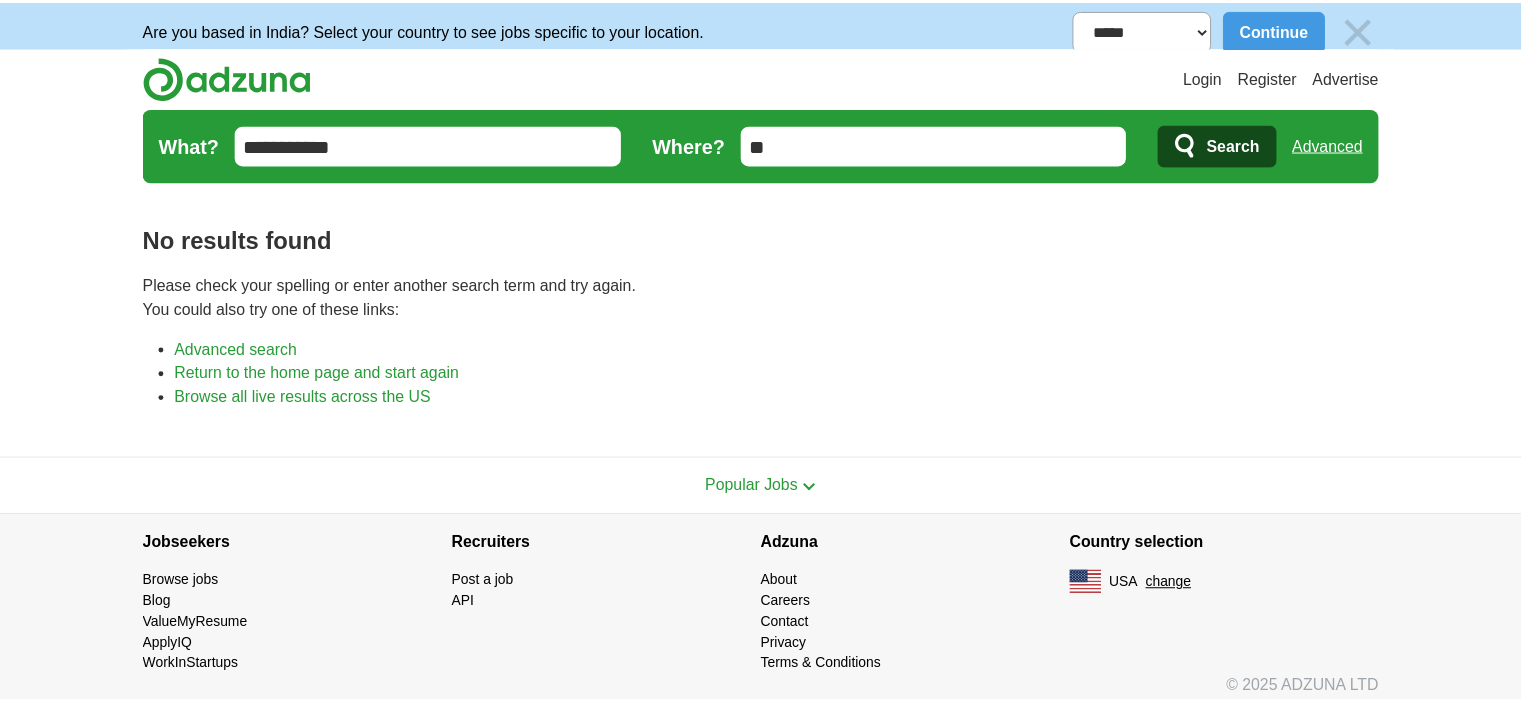 scroll, scrollTop: 0, scrollLeft: 0, axis: both 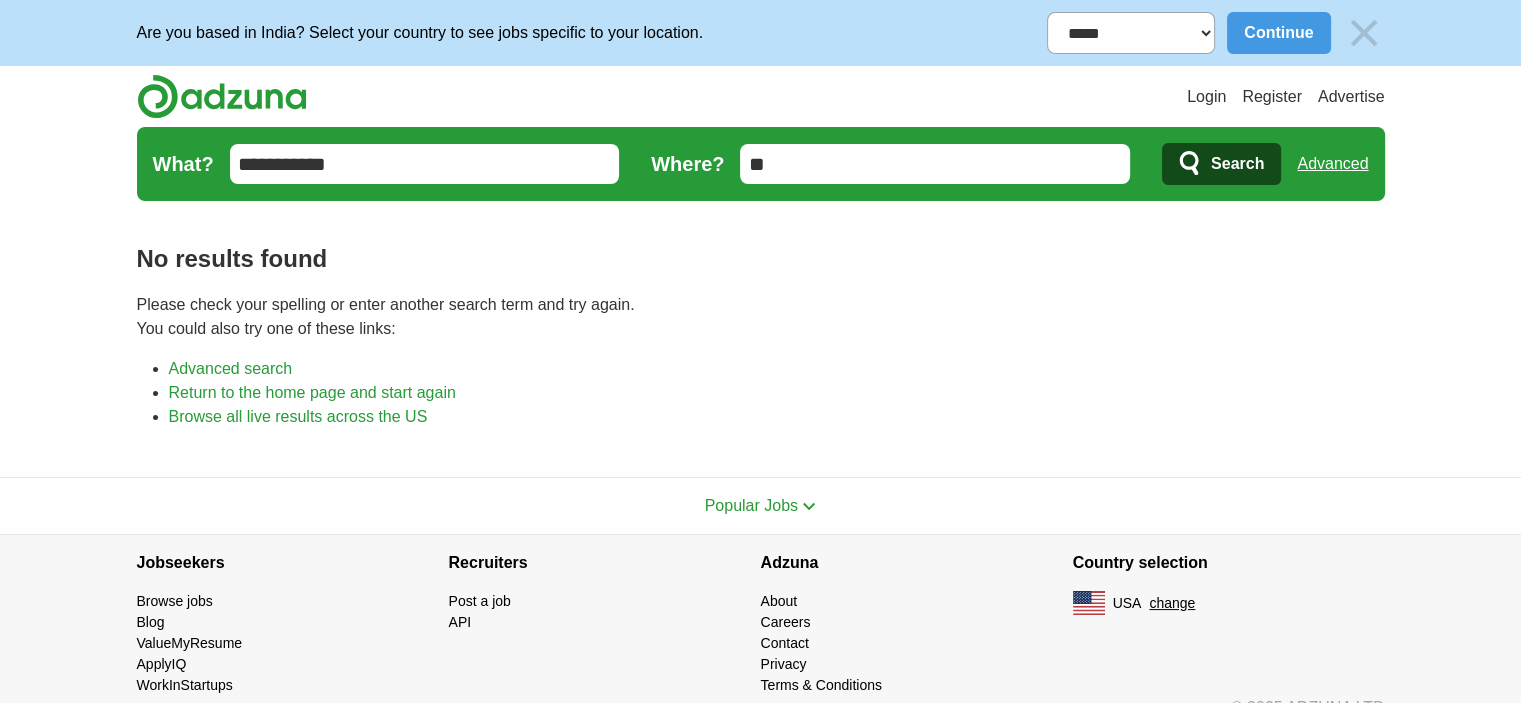 click on "**" at bounding box center (935, 164) 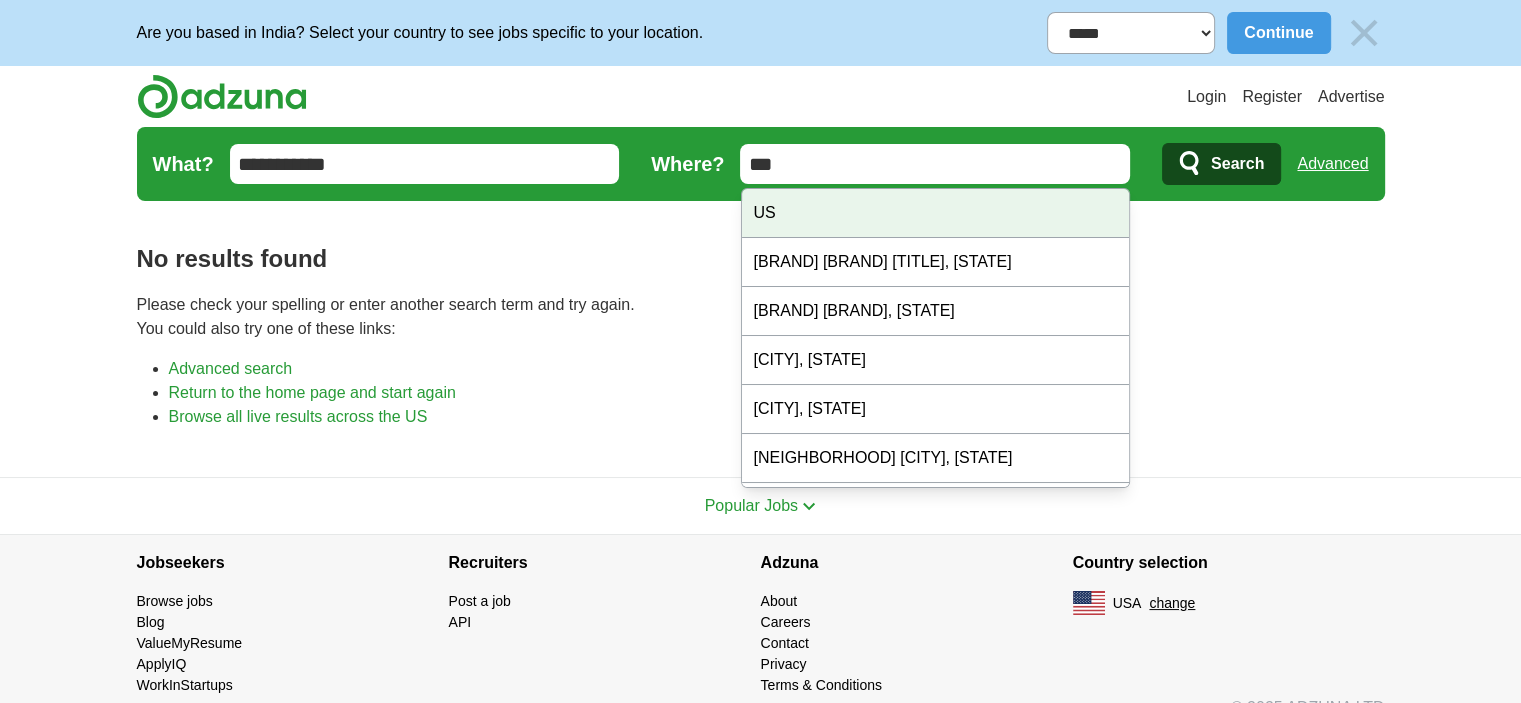 click on "US" at bounding box center [936, 213] 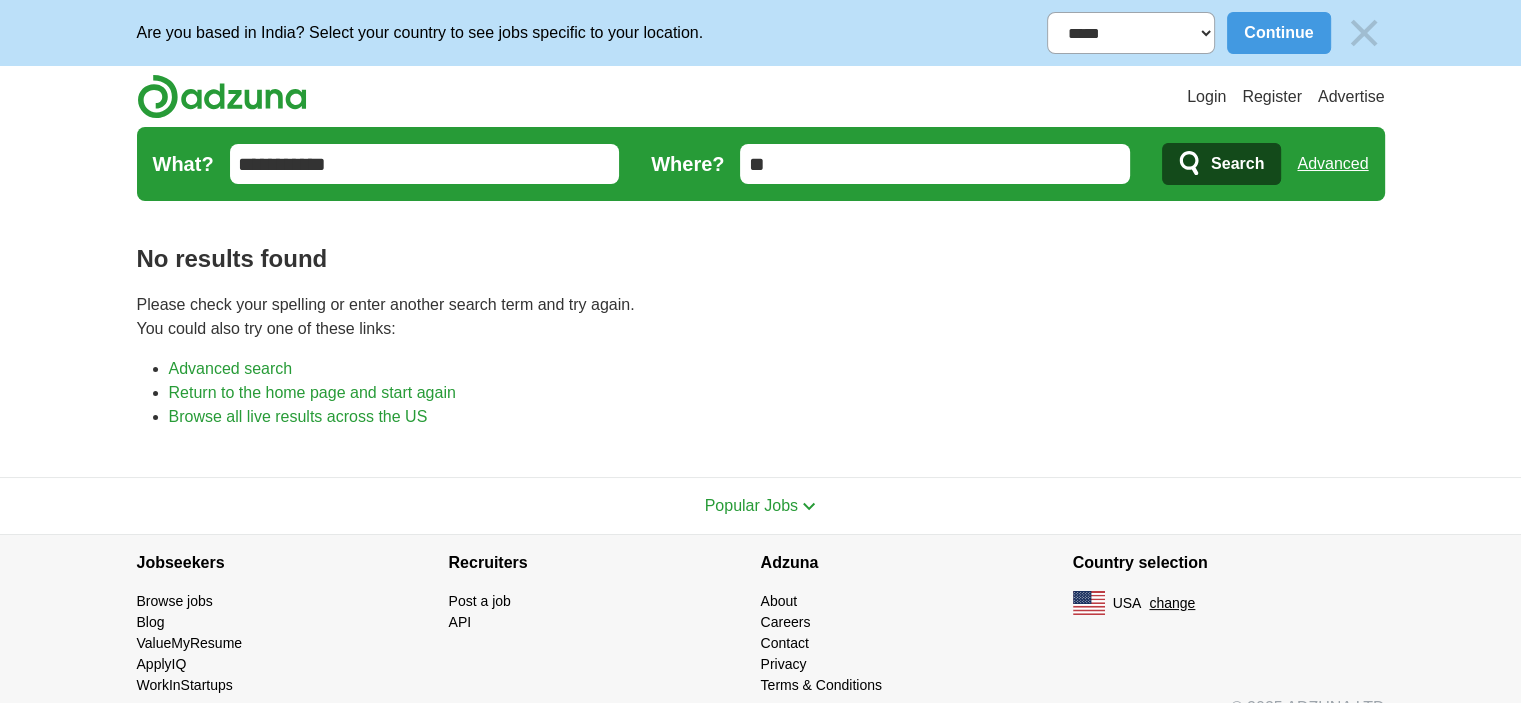 click on "Search" at bounding box center (1237, 164) 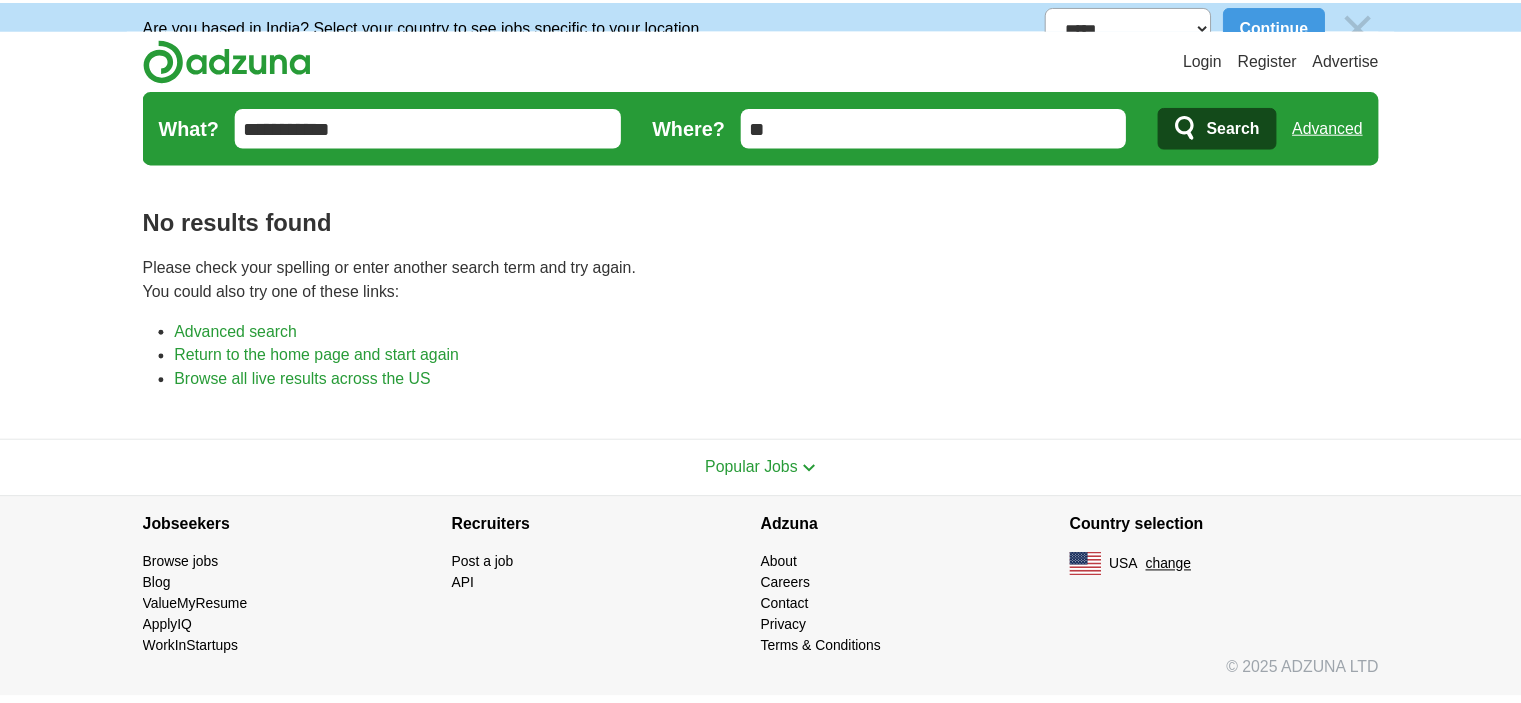 scroll, scrollTop: 0, scrollLeft: 0, axis: both 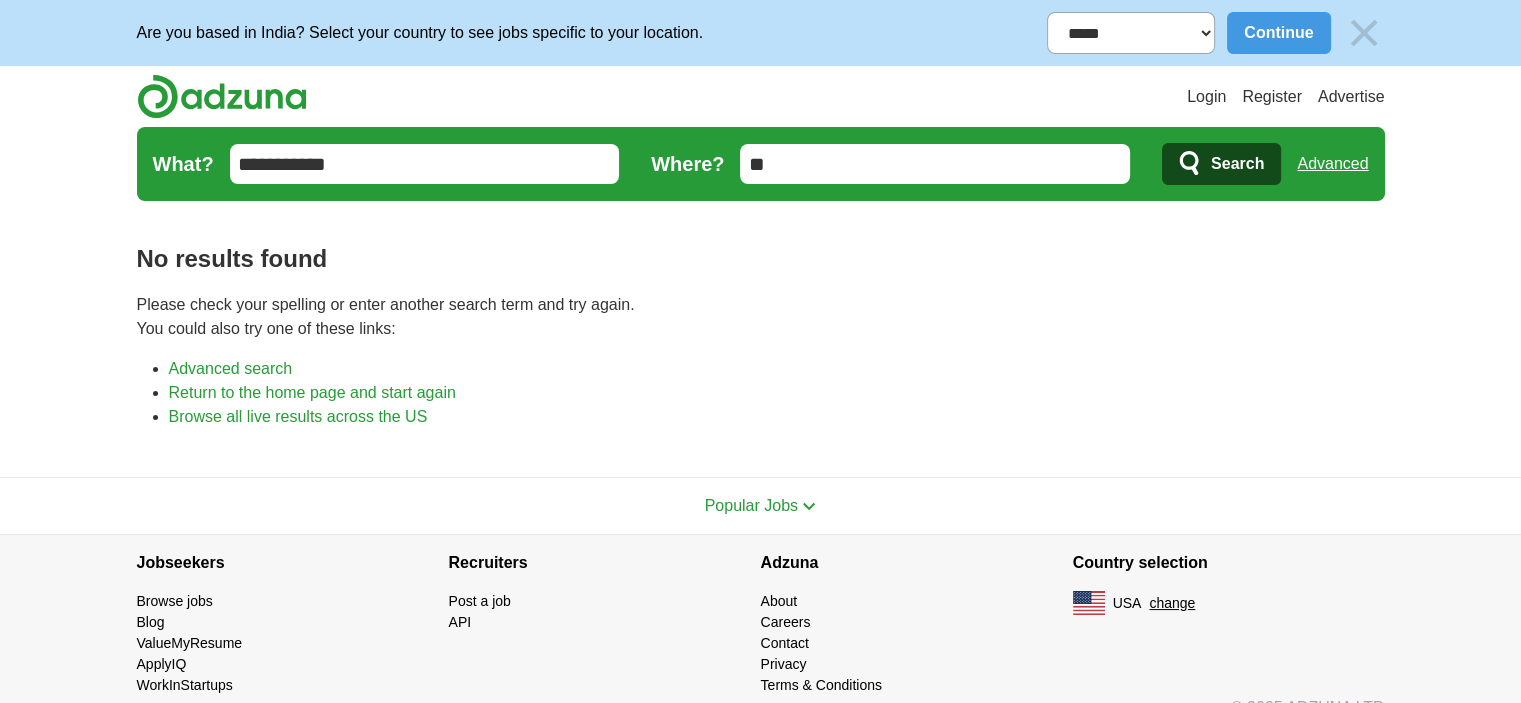 click on "**********" at bounding box center [425, 164] 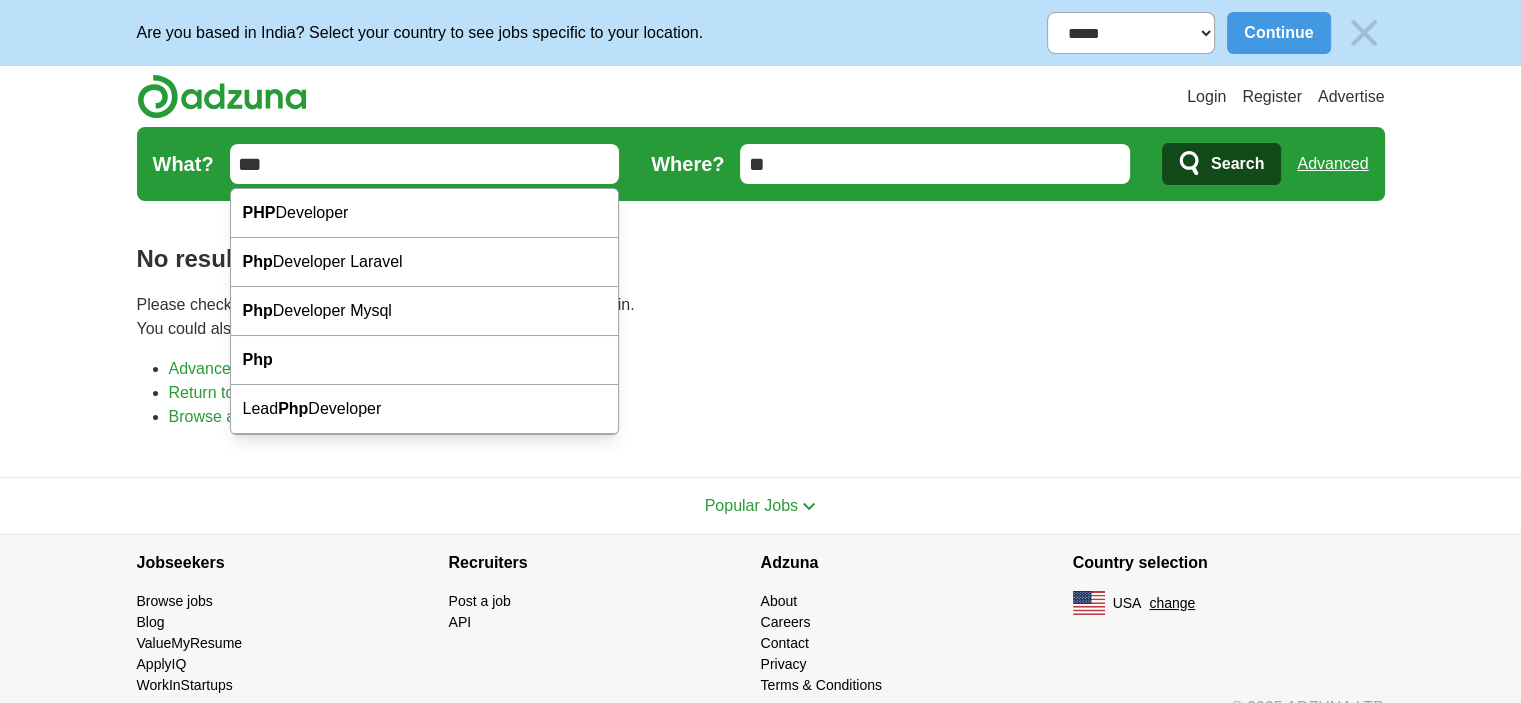 type on "***" 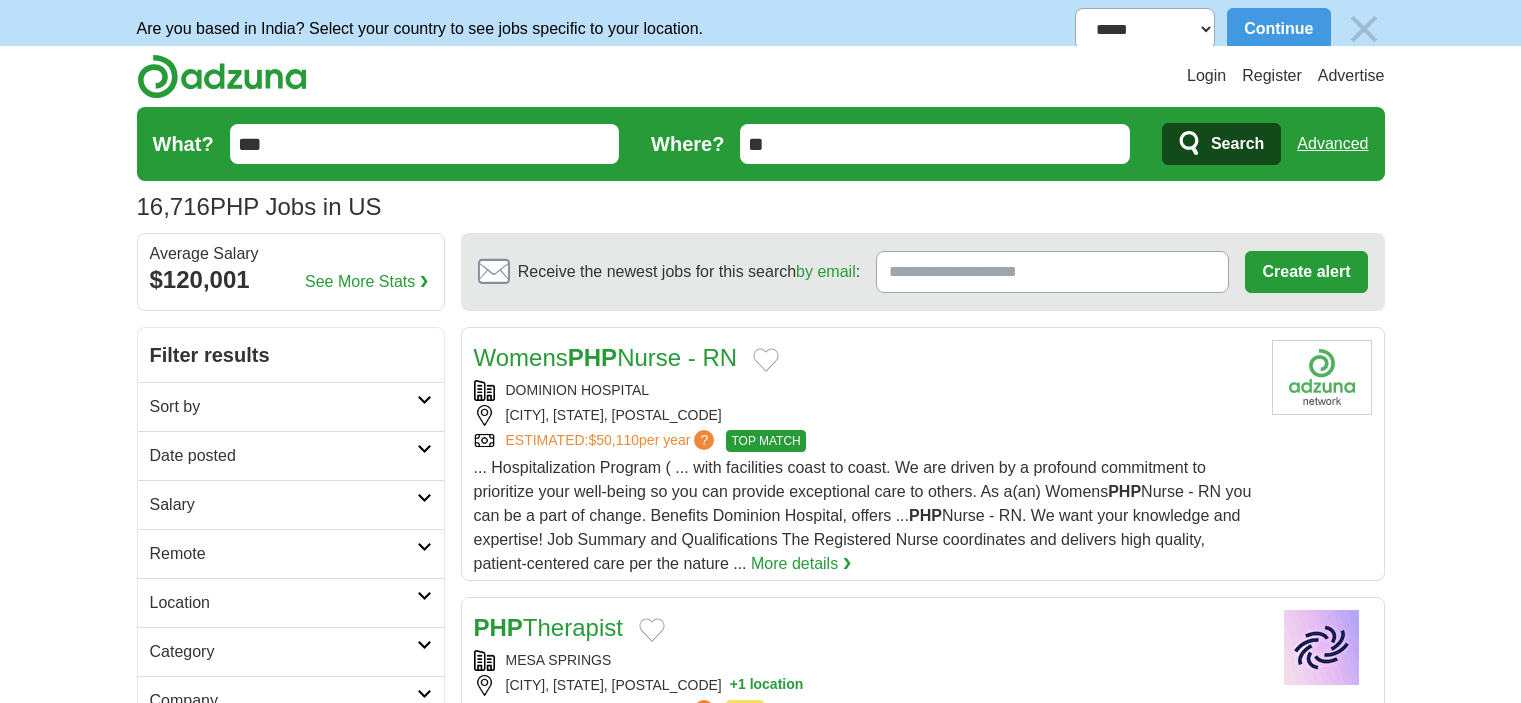 scroll, scrollTop: 0, scrollLeft: 0, axis: both 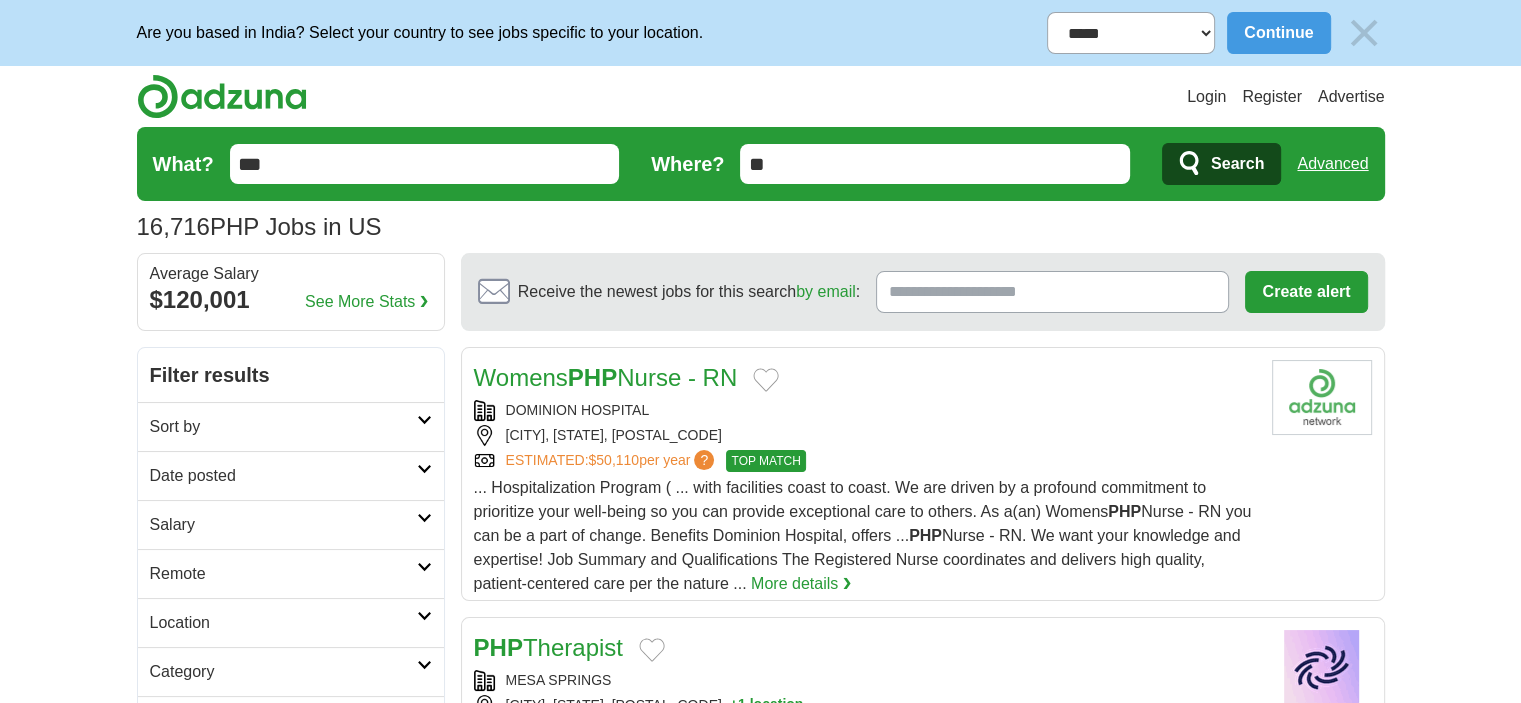 click on "**" at bounding box center (935, 164) 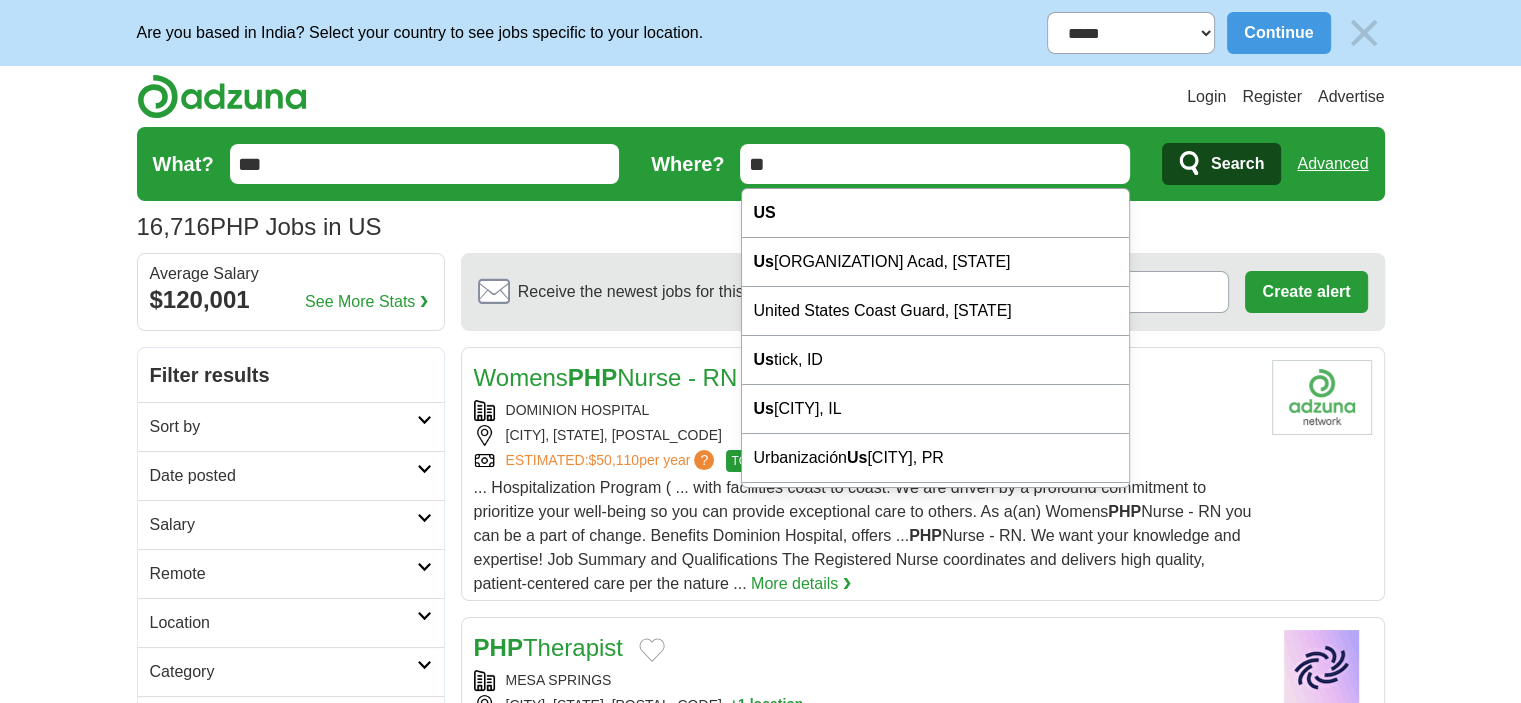 type on "*" 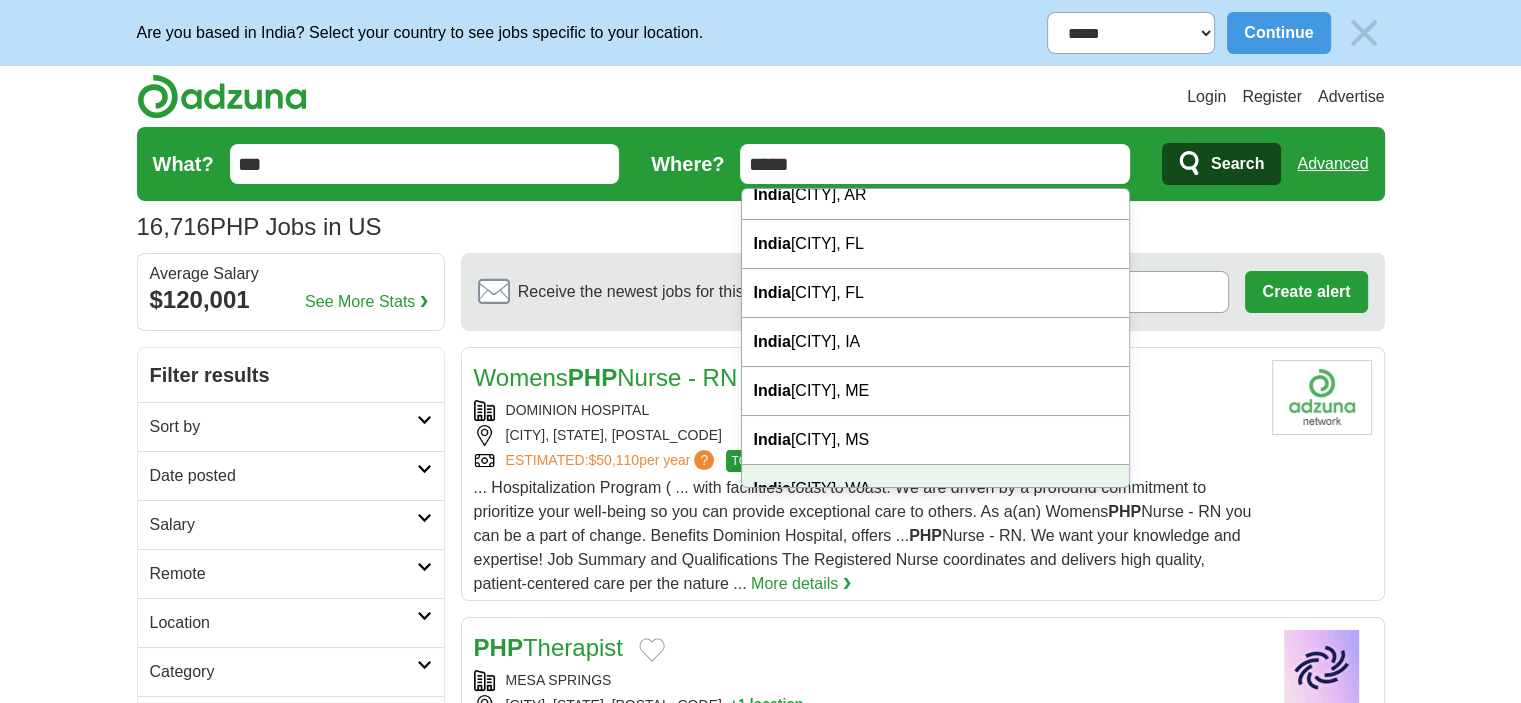 scroll, scrollTop: 0, scrollLeft: 0, axis: both 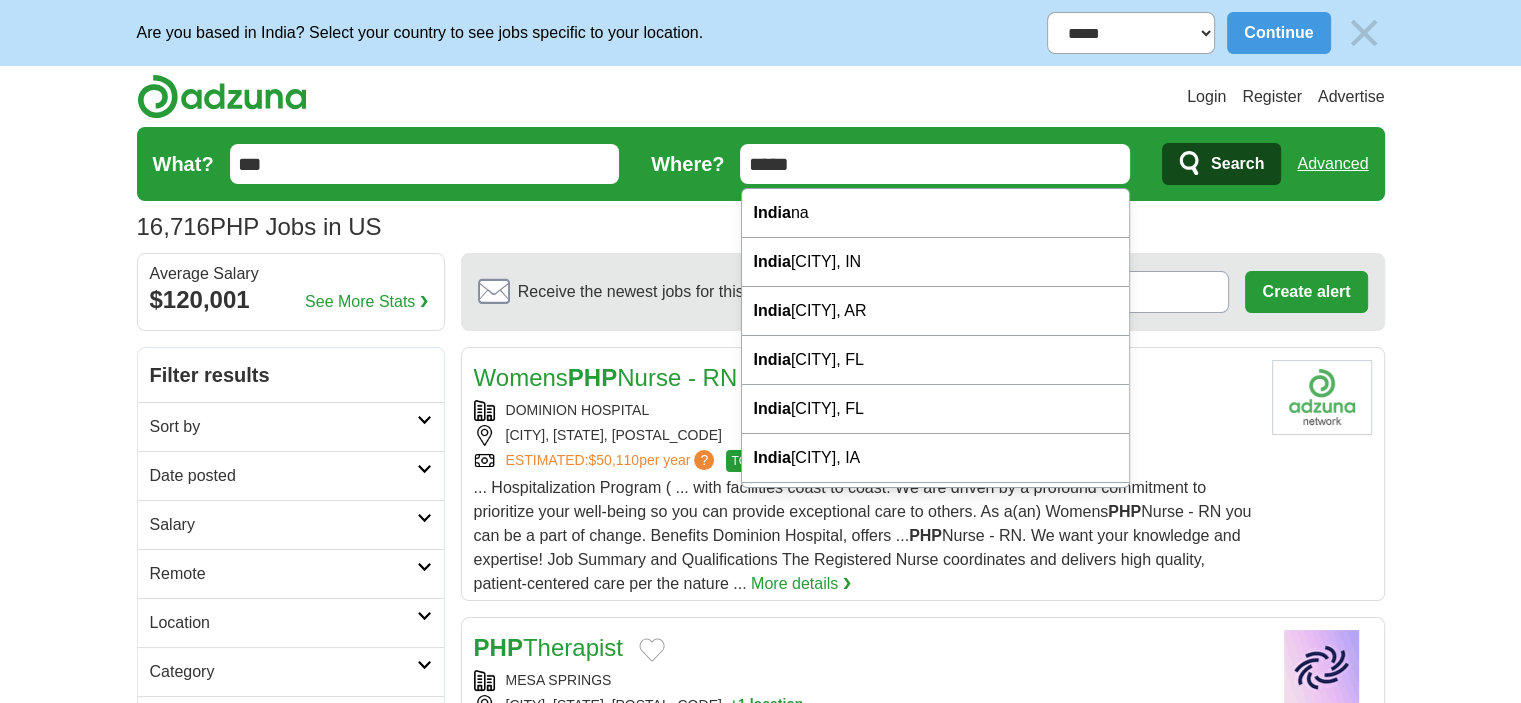 type on "*****" 